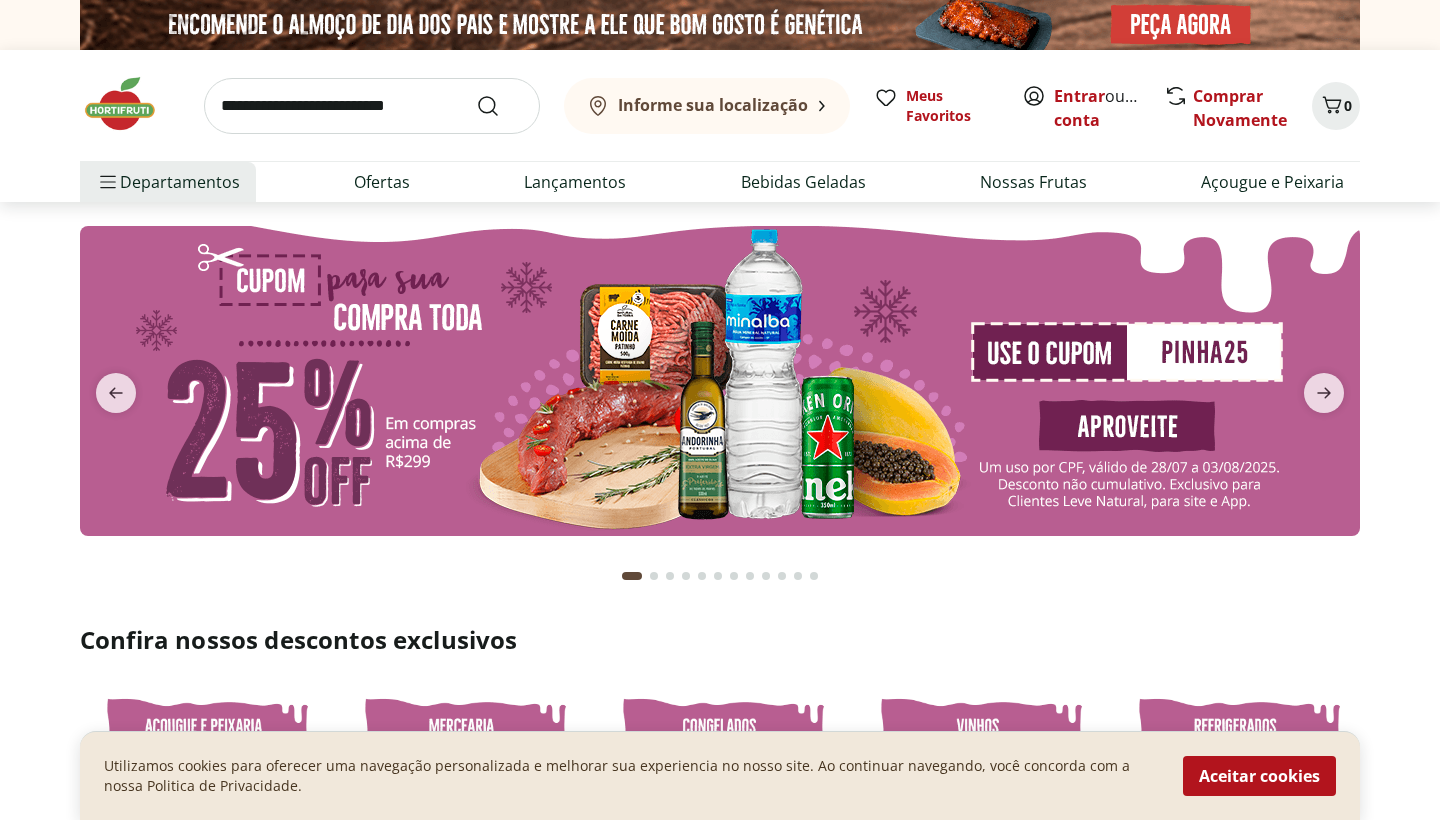 scroll, scrollTop: 0, scrollLeft: 0, axis: both 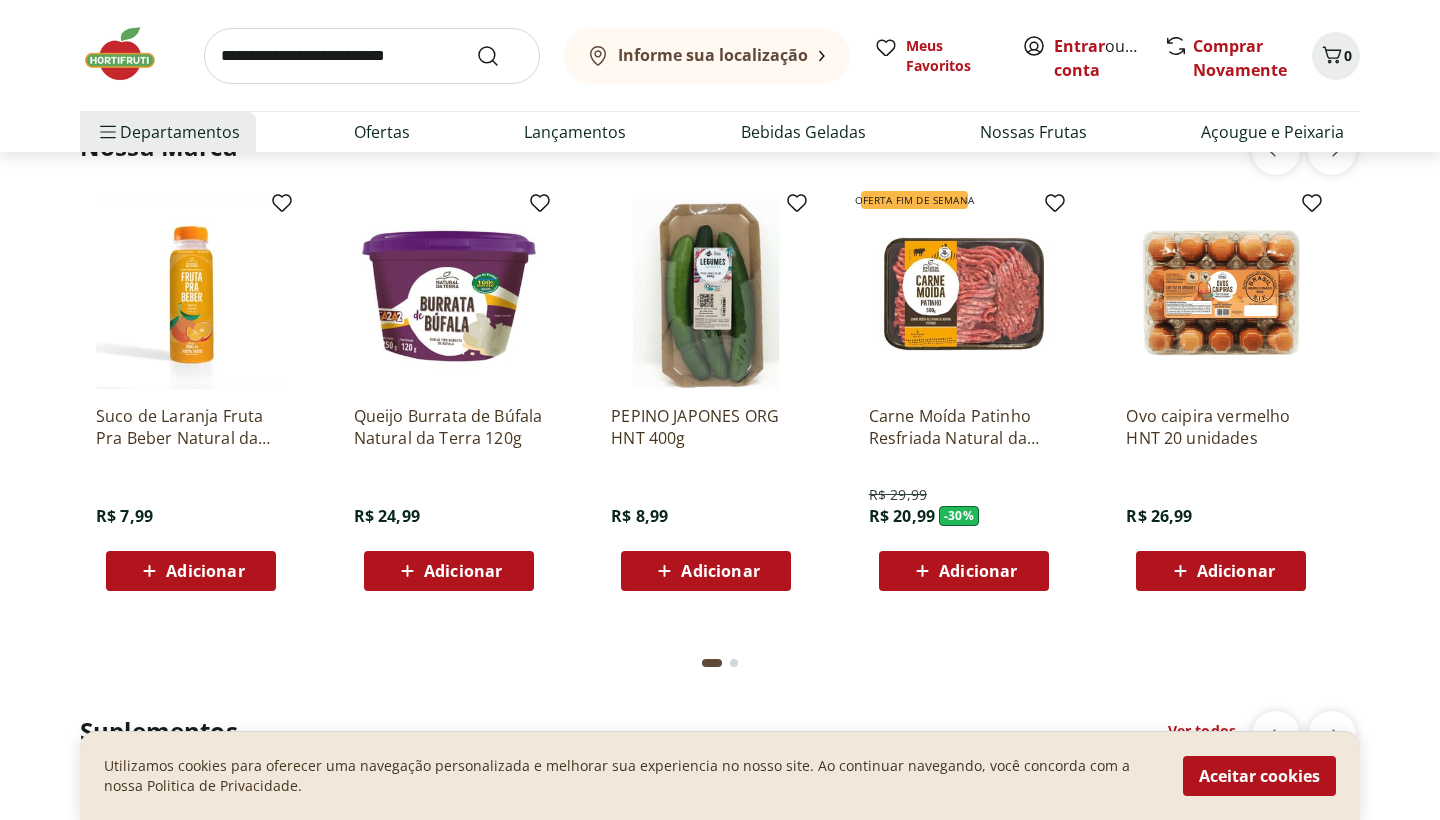 click on "Adicionar" at bounding box center (1236, -2037) 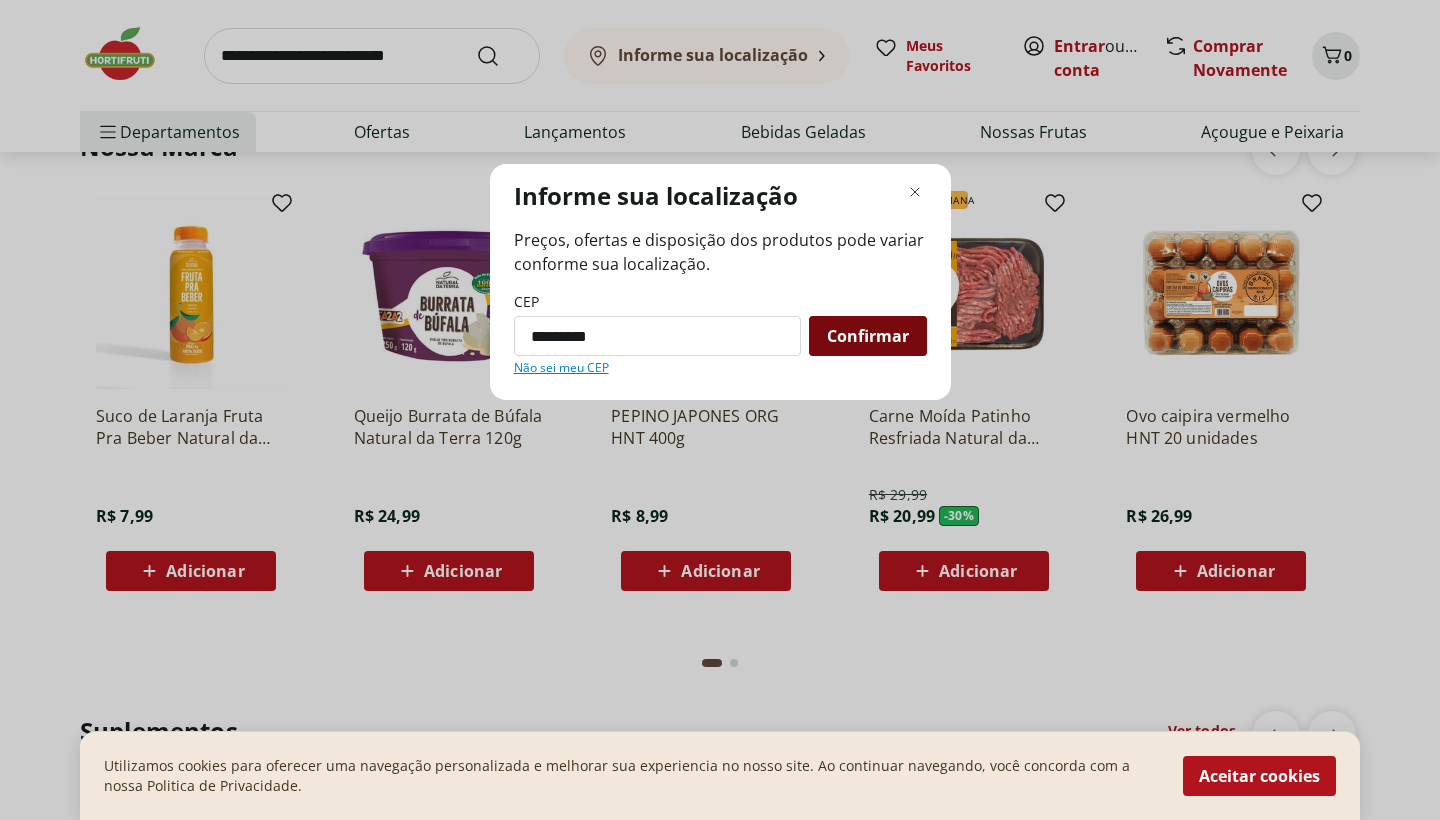 type on "*********" 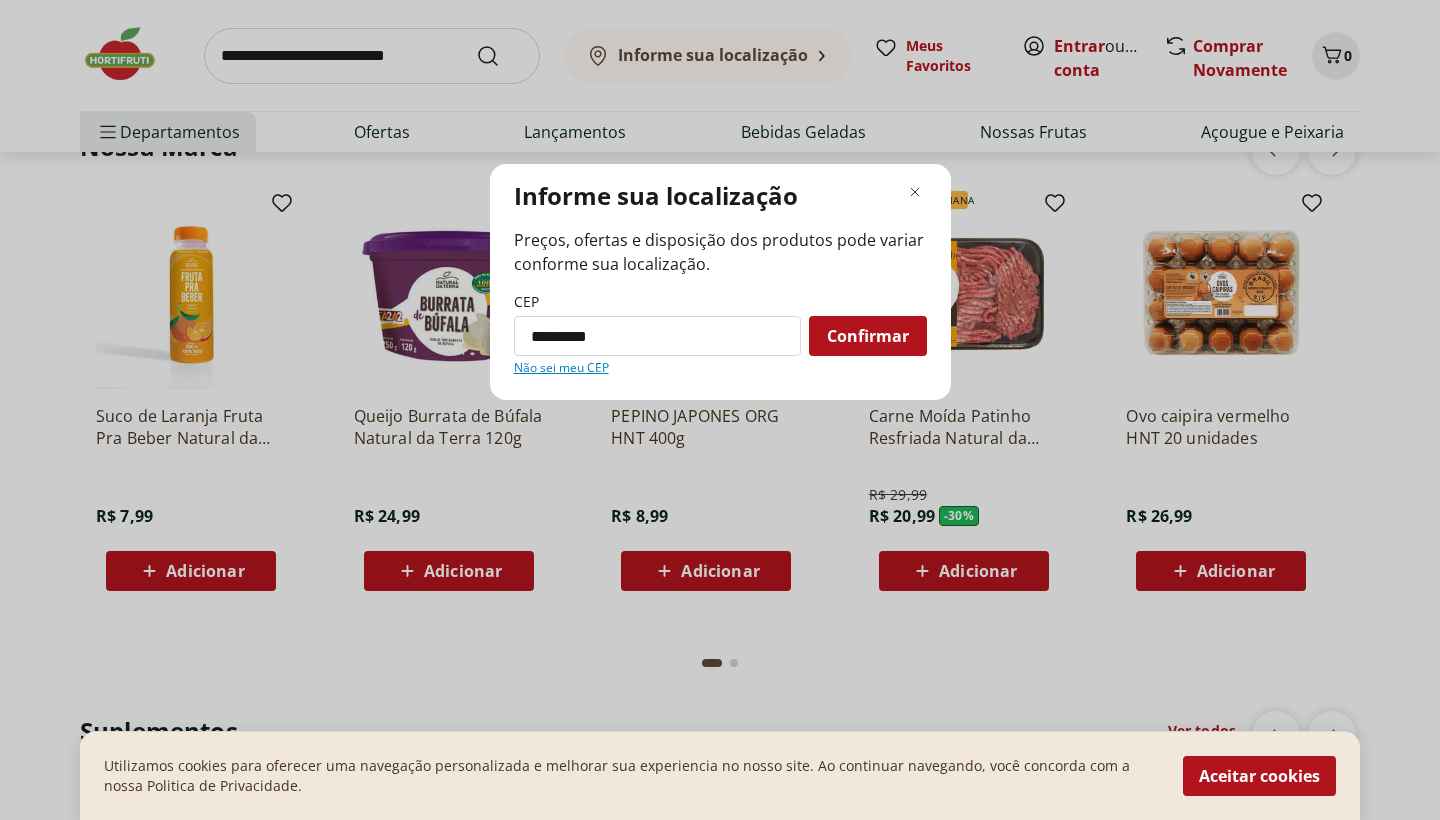 click on "*********" at bounding box center [657, 336] 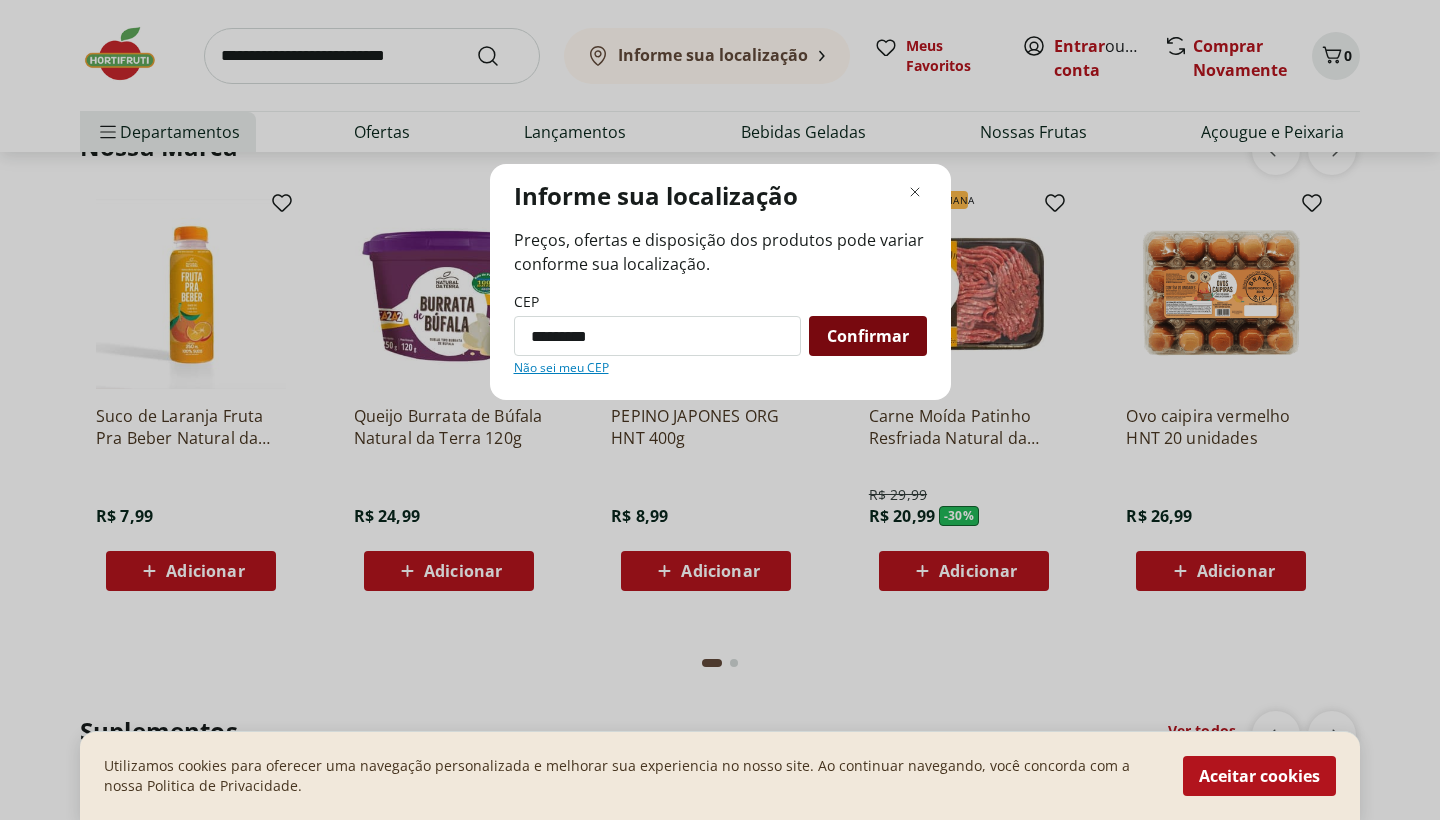 click on "Confirmar" at bounding box center [868, 336] 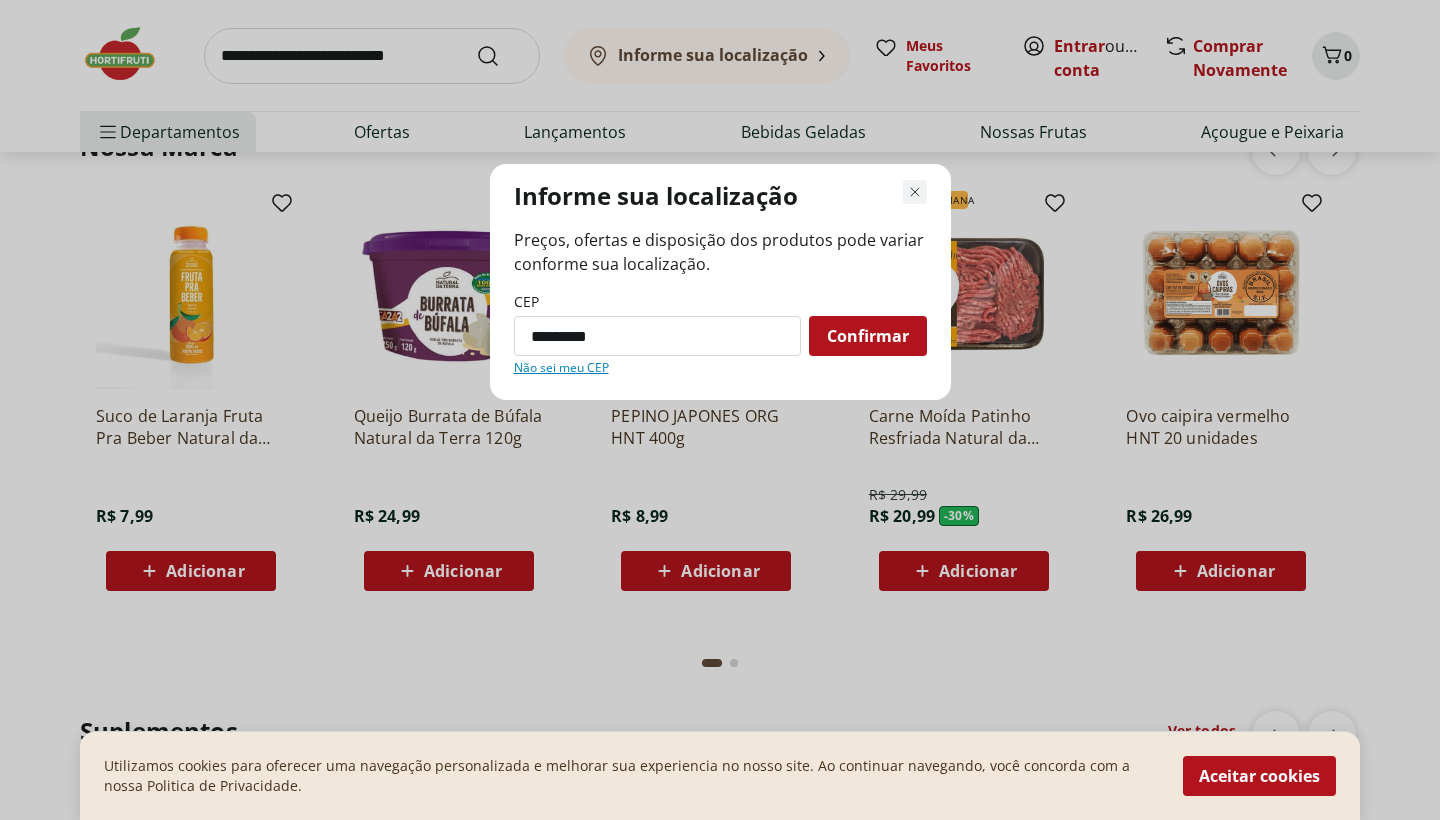click 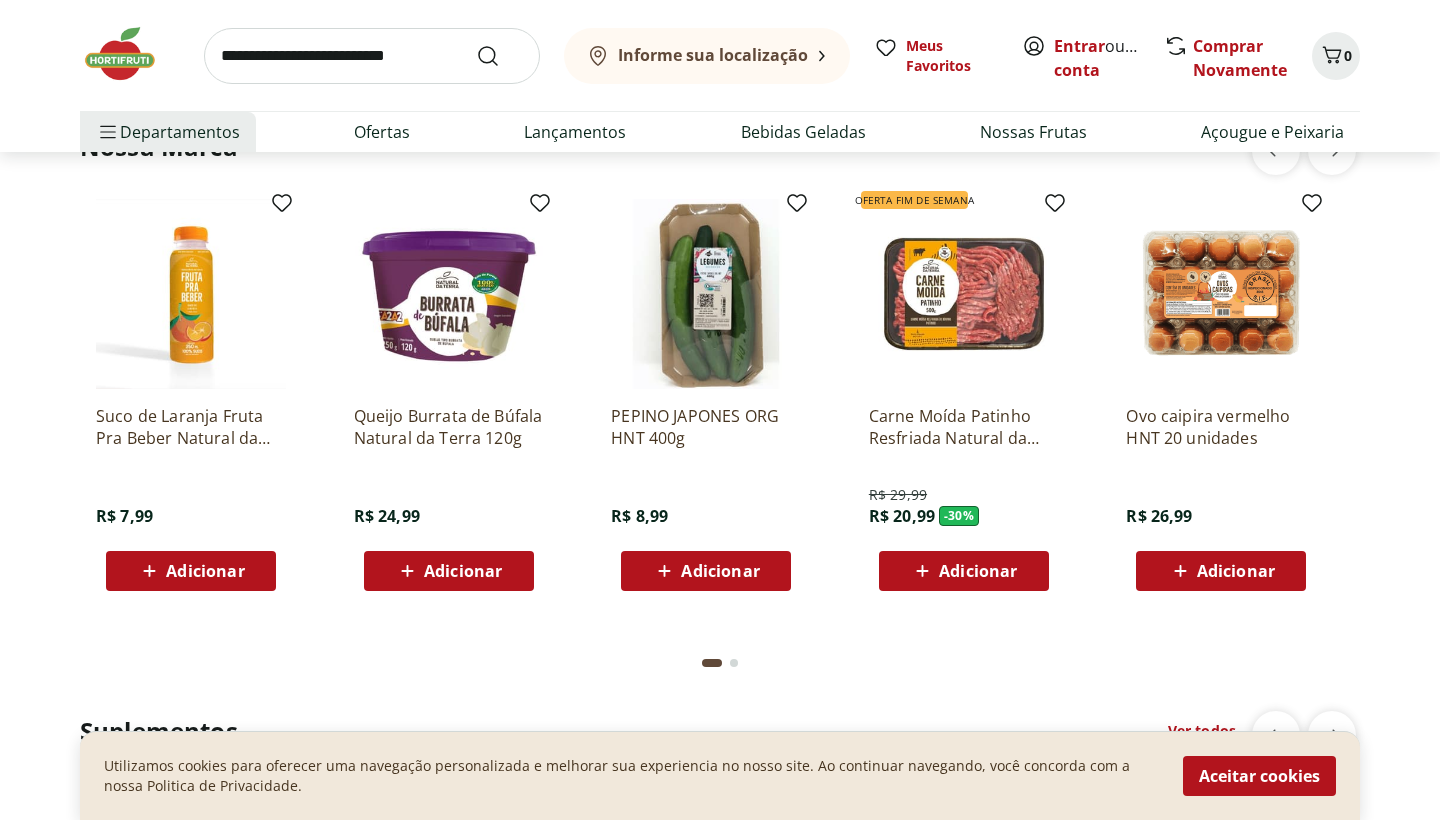 click on "Adicionar" at bounding box center (1236, -2037) 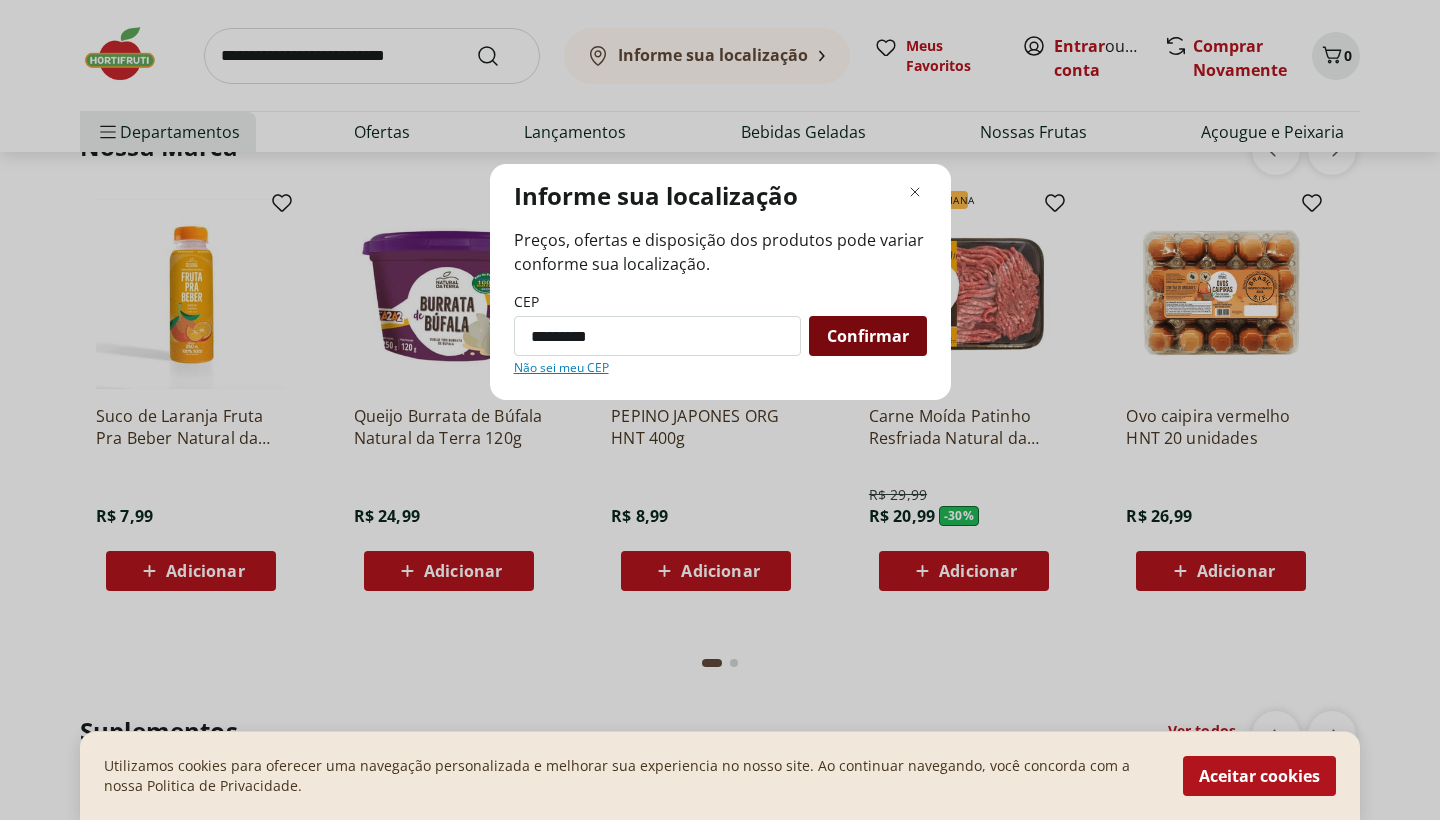 click on "Confirmar" at bounding box center [868, 336] 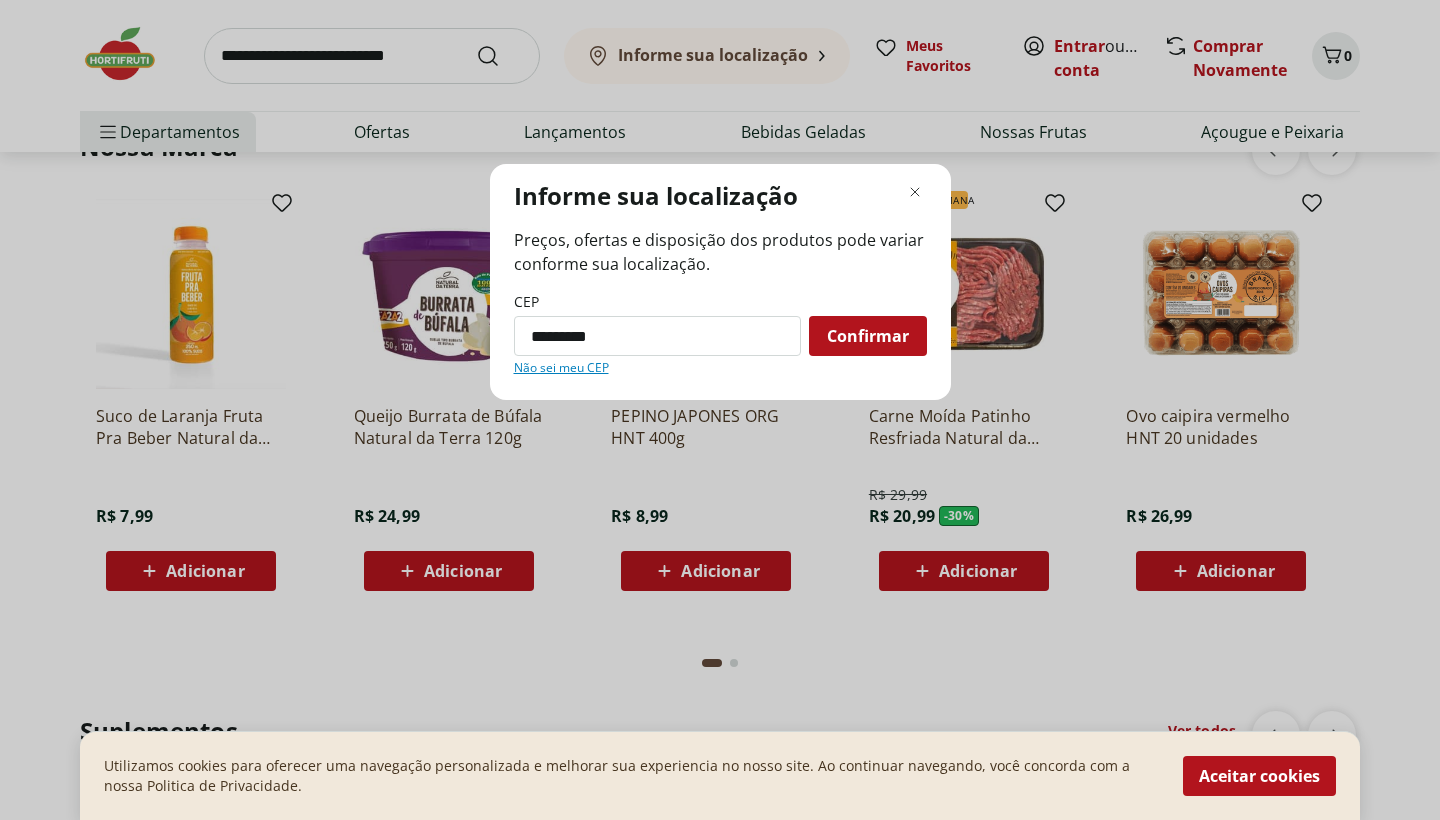 click on "Informe sua localização Preços, ofertas e disposição dos produtos pode variar conforme sua localização. CEP ********* Confirmar Não sei meu CEP" at bounding box center (720, 282) 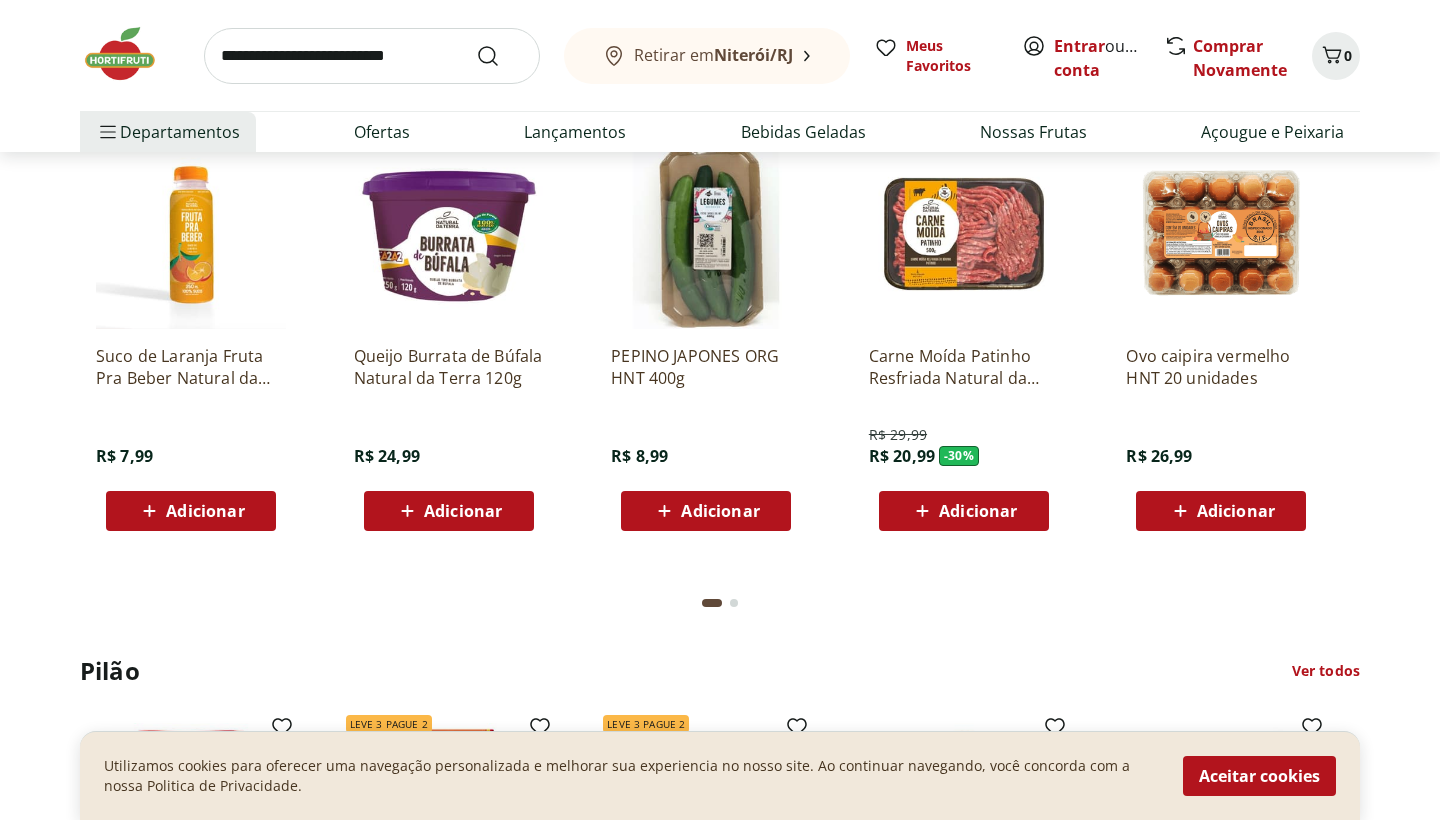scroll, scrollTop: 4392, scrollLeft: 0, axis: vertical 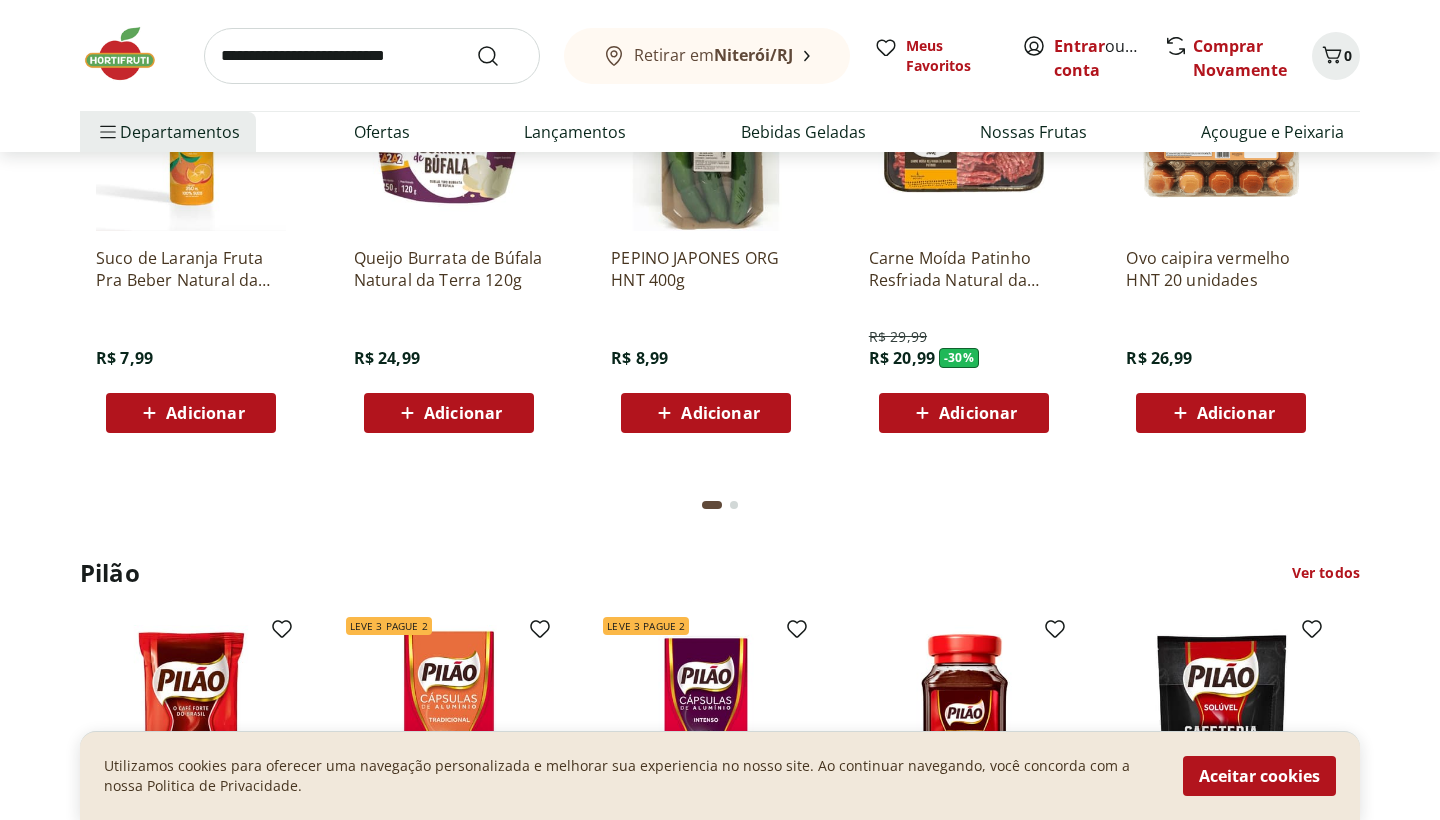 click on "Adicionar" at bounding box center (1236, -2195) 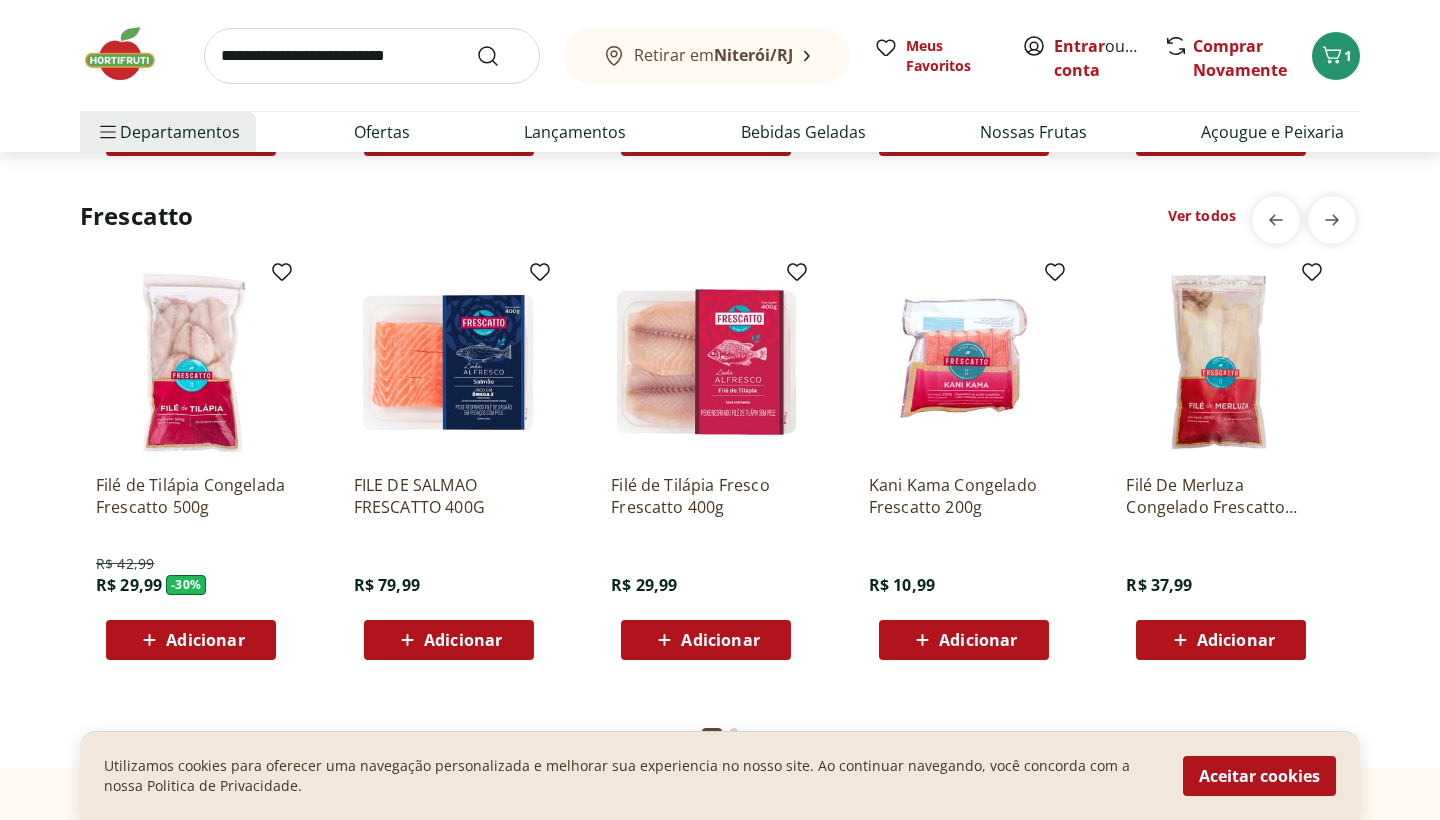 scroll, scrollTop: 5255, scrollLeft: 0, axis: vertical 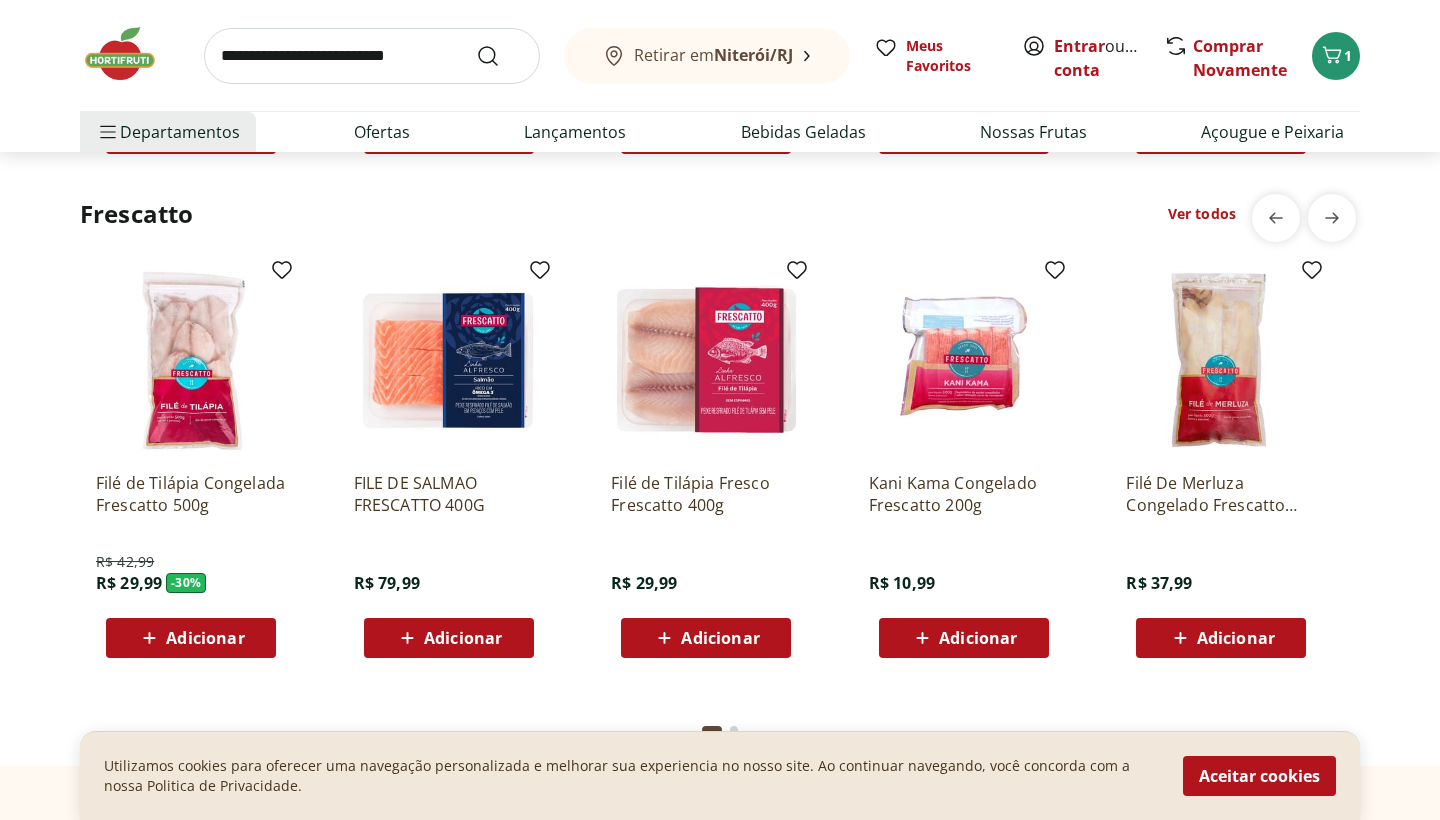 click on "Adicionar" at bounding box center (205, -3058) 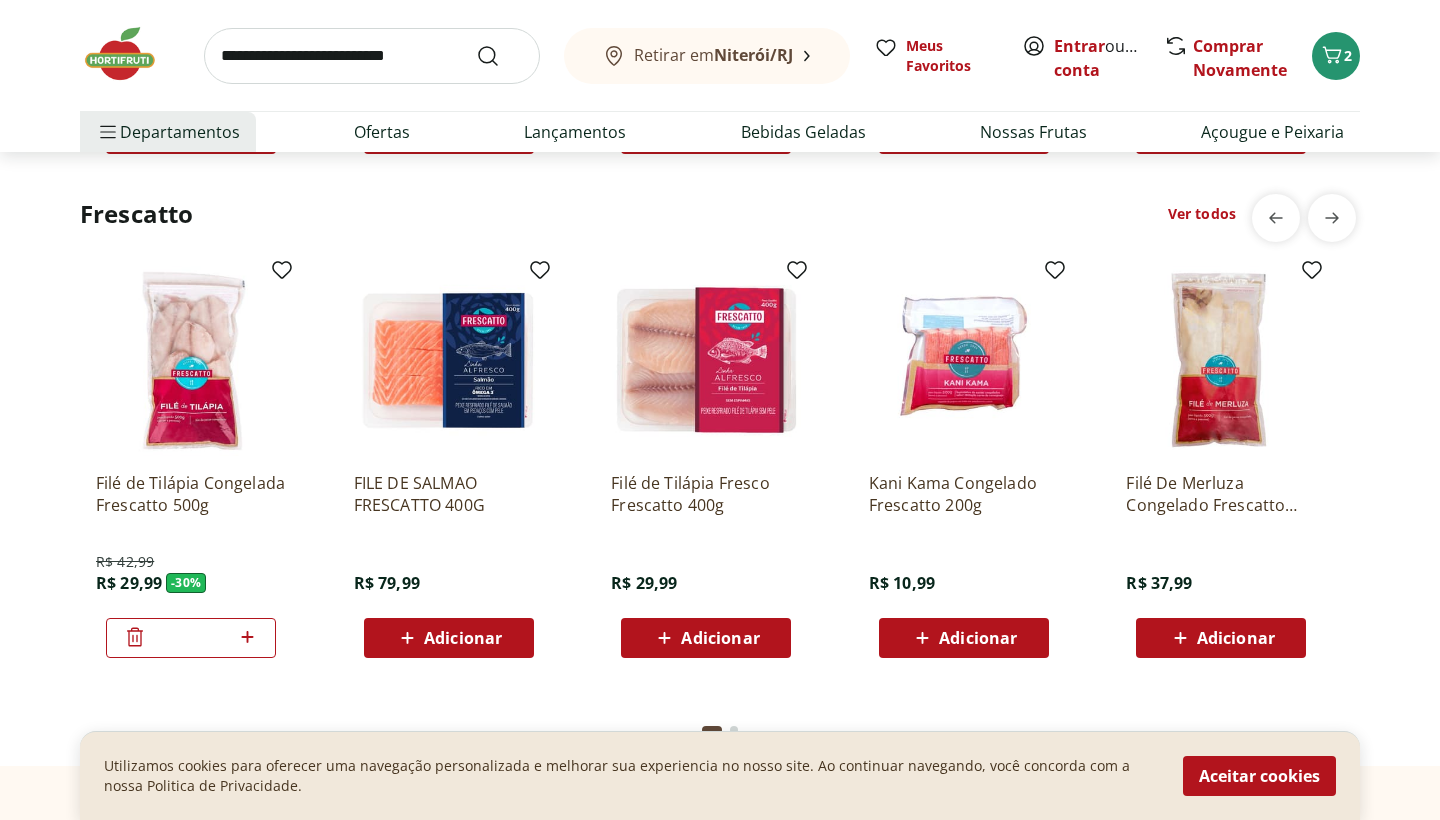 type on "*" 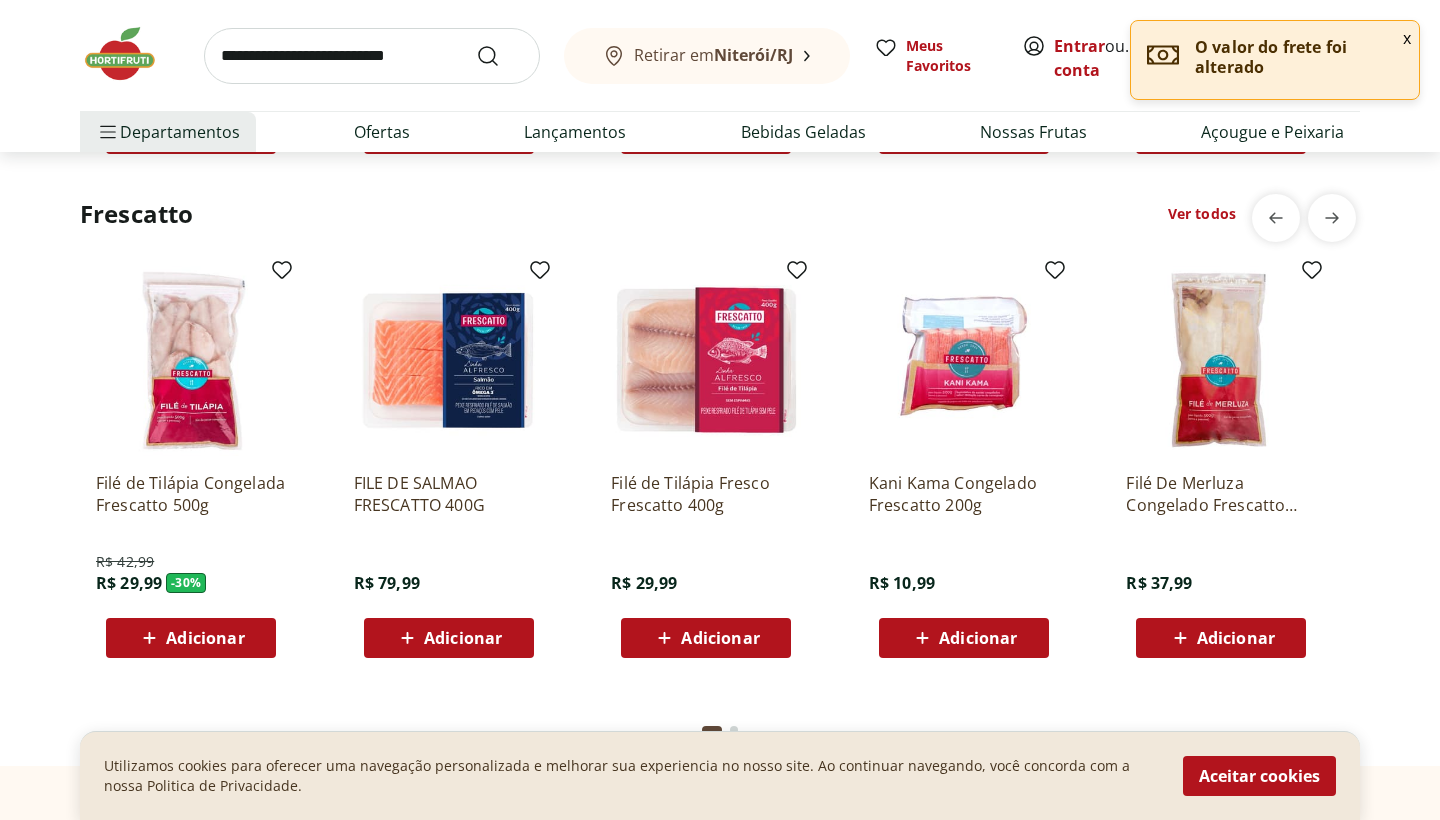 click on "Adicionar" at bounding box center [720, -3058] 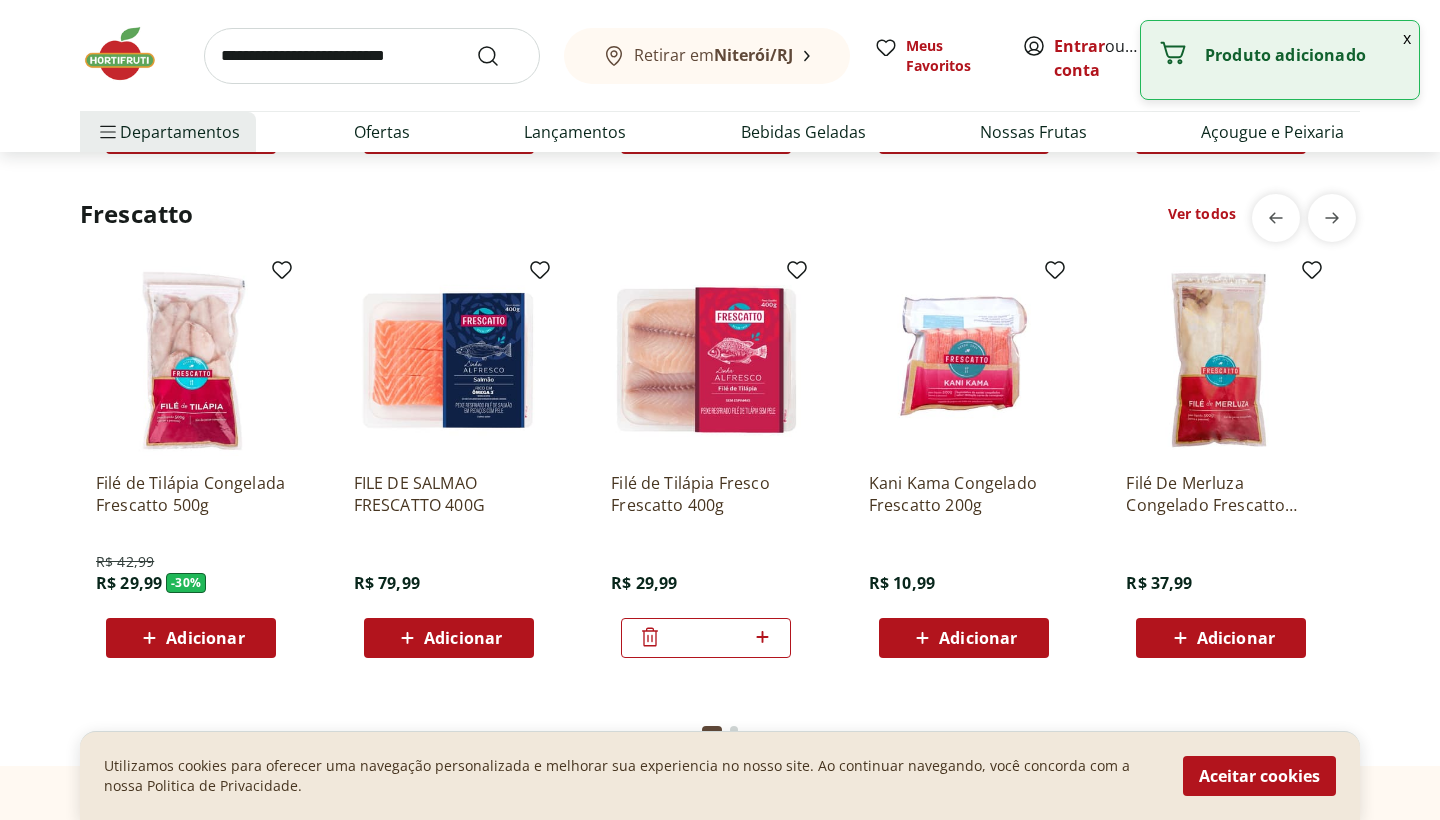 click on "x" at bounding box center (1407, 38) 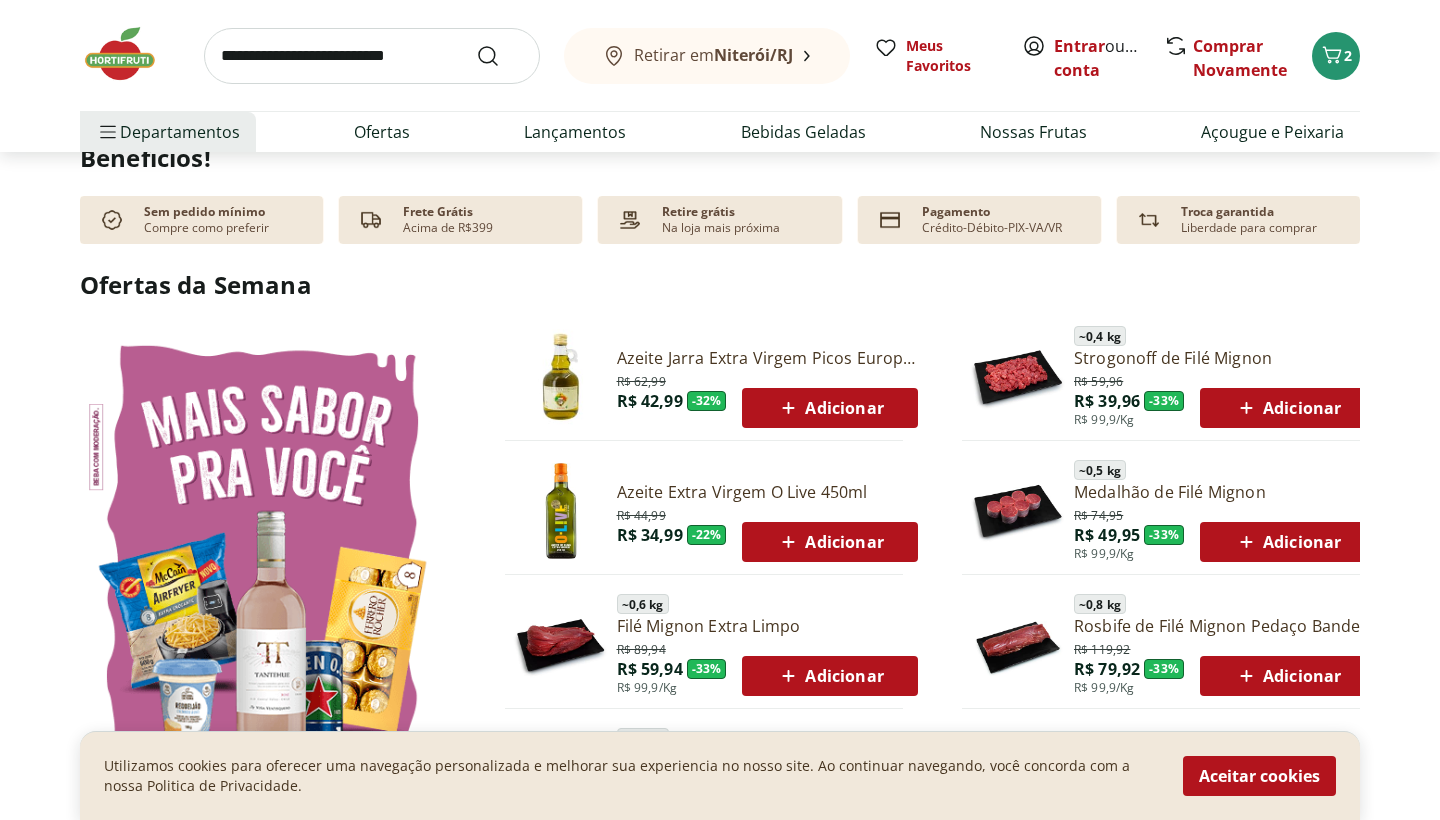 scroll, scrollTop: 307, scrollLeft: 0, axis: vertical 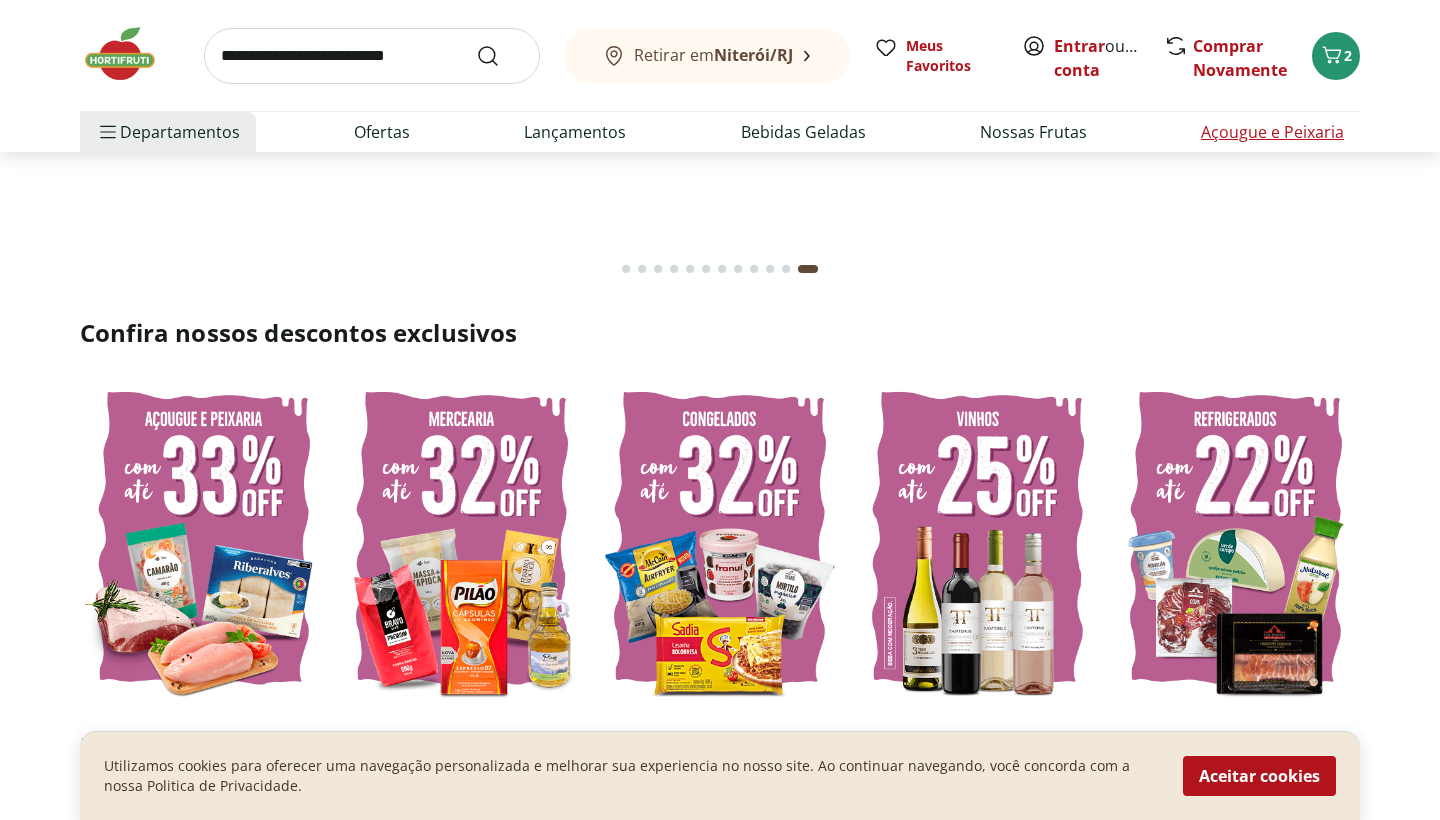click on "Açougue e Peixaria" at bounding box center (1272, 132) 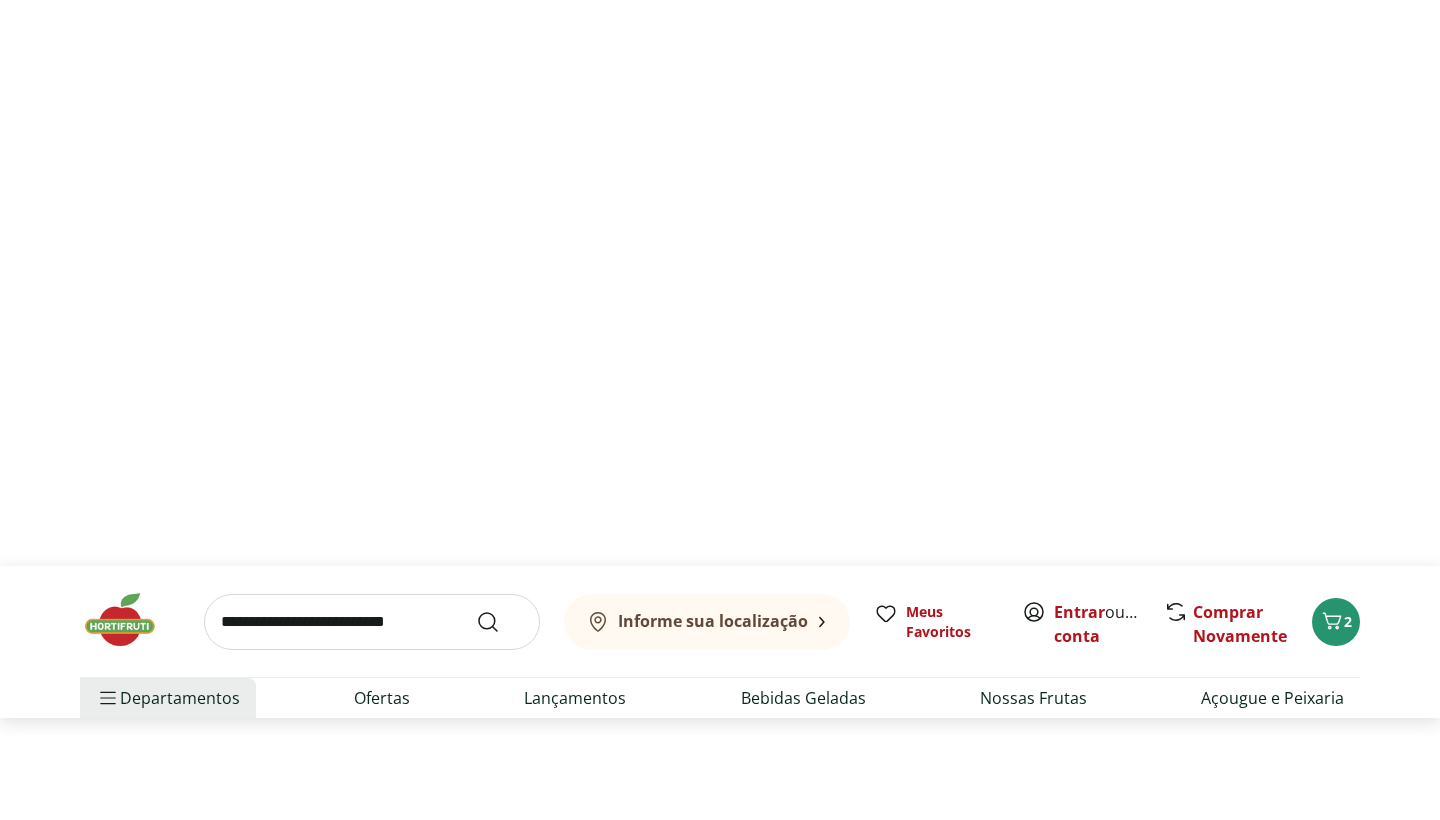 scroll, scrollTop: 0, scrollLeft: 0, axis: both 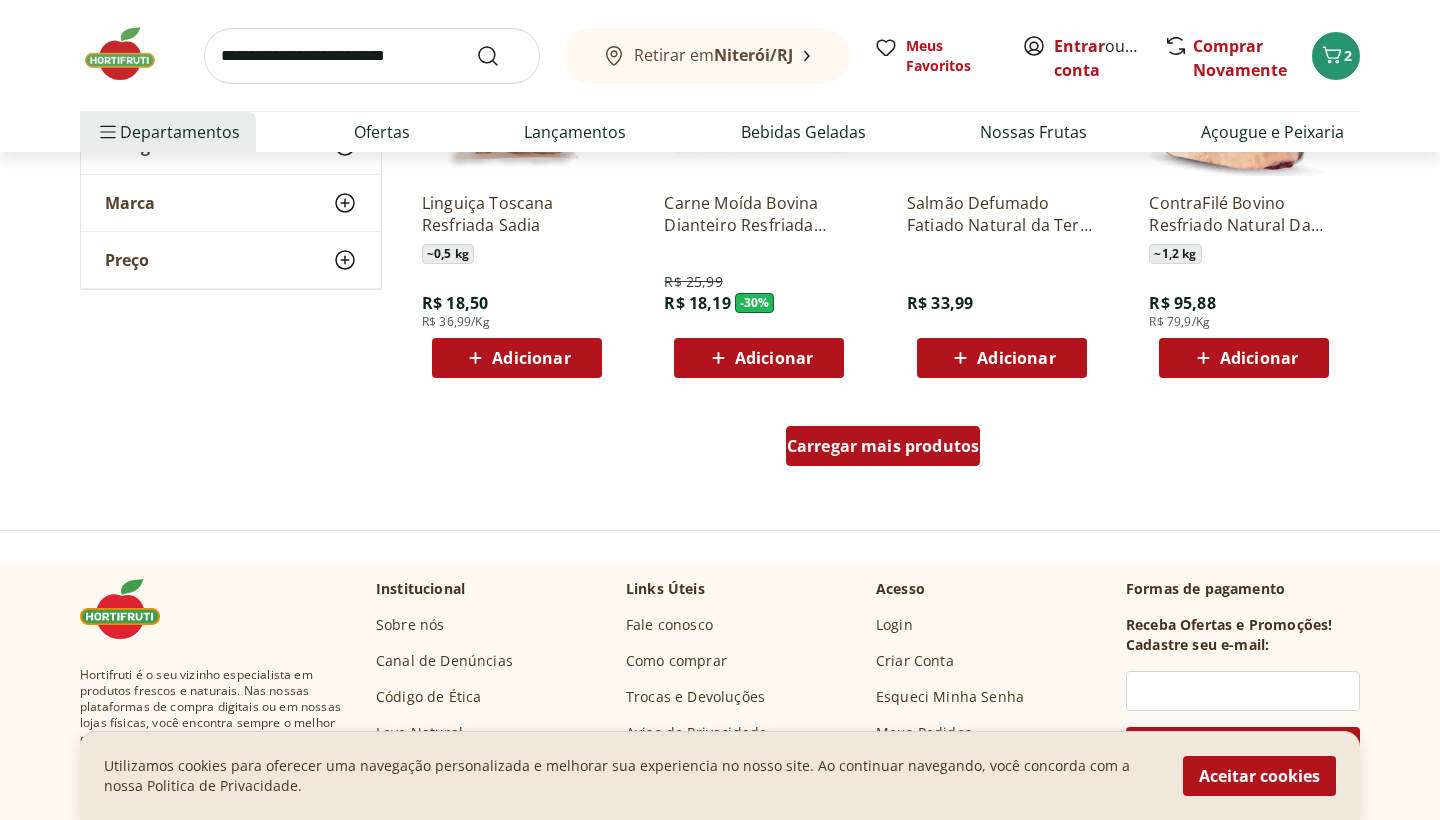 click on "Carregar mais produtos" at bounding box center [883, 446] 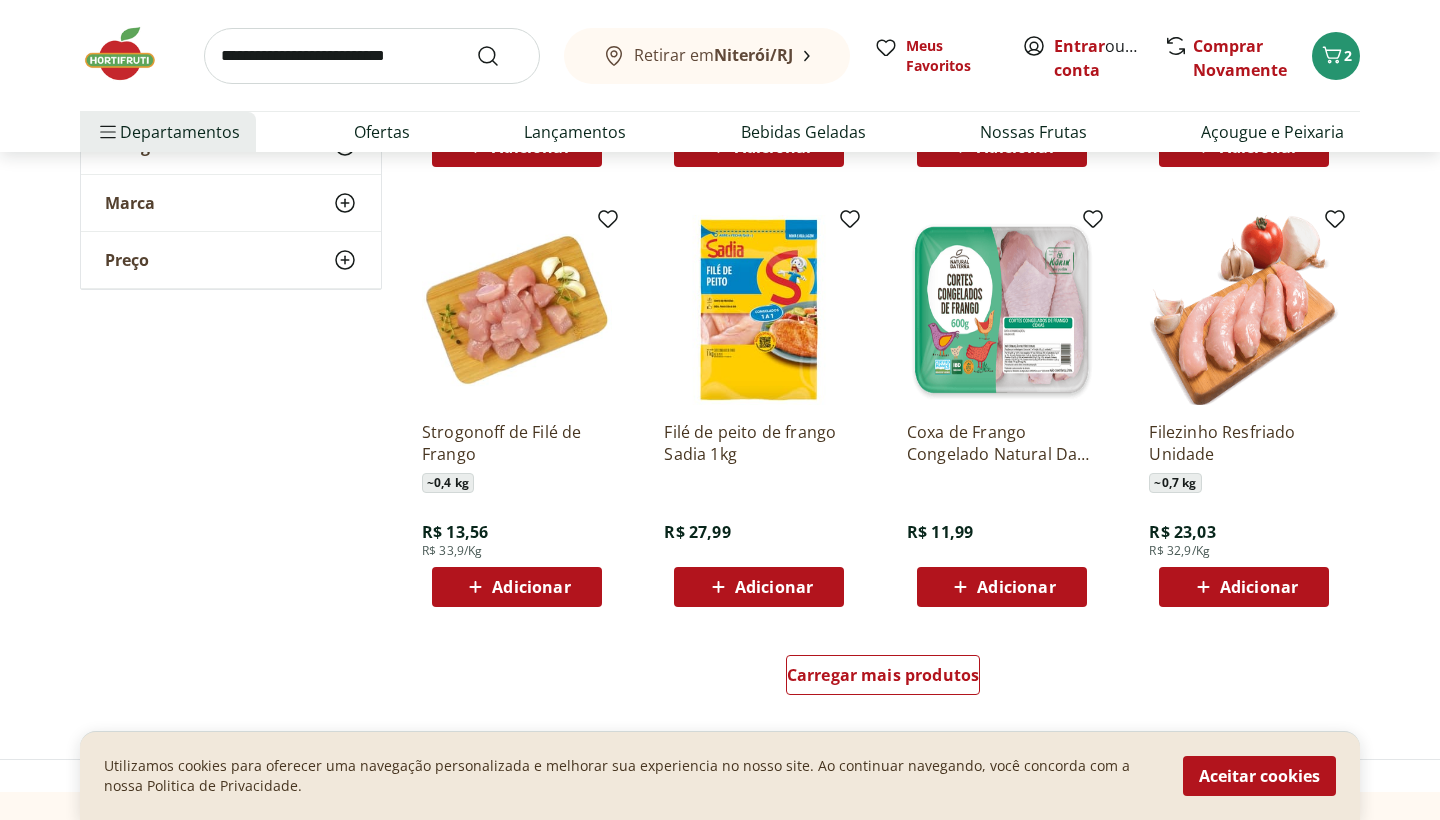 scroll, scrollTop: 2318, scrollLeft: 0, axis: vertical 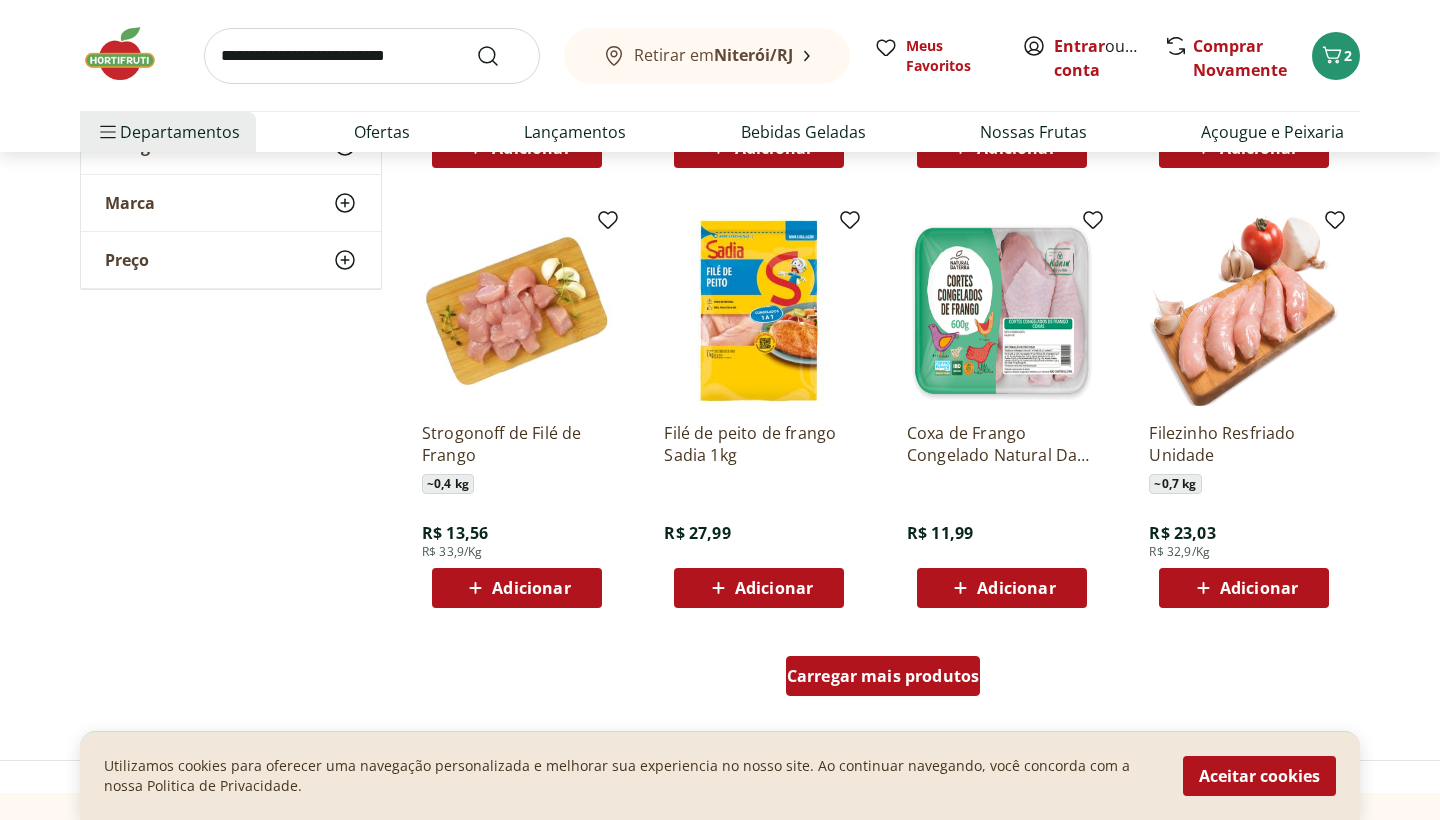 click on "Carregar mais produtos" at bounding box center [883, 676] 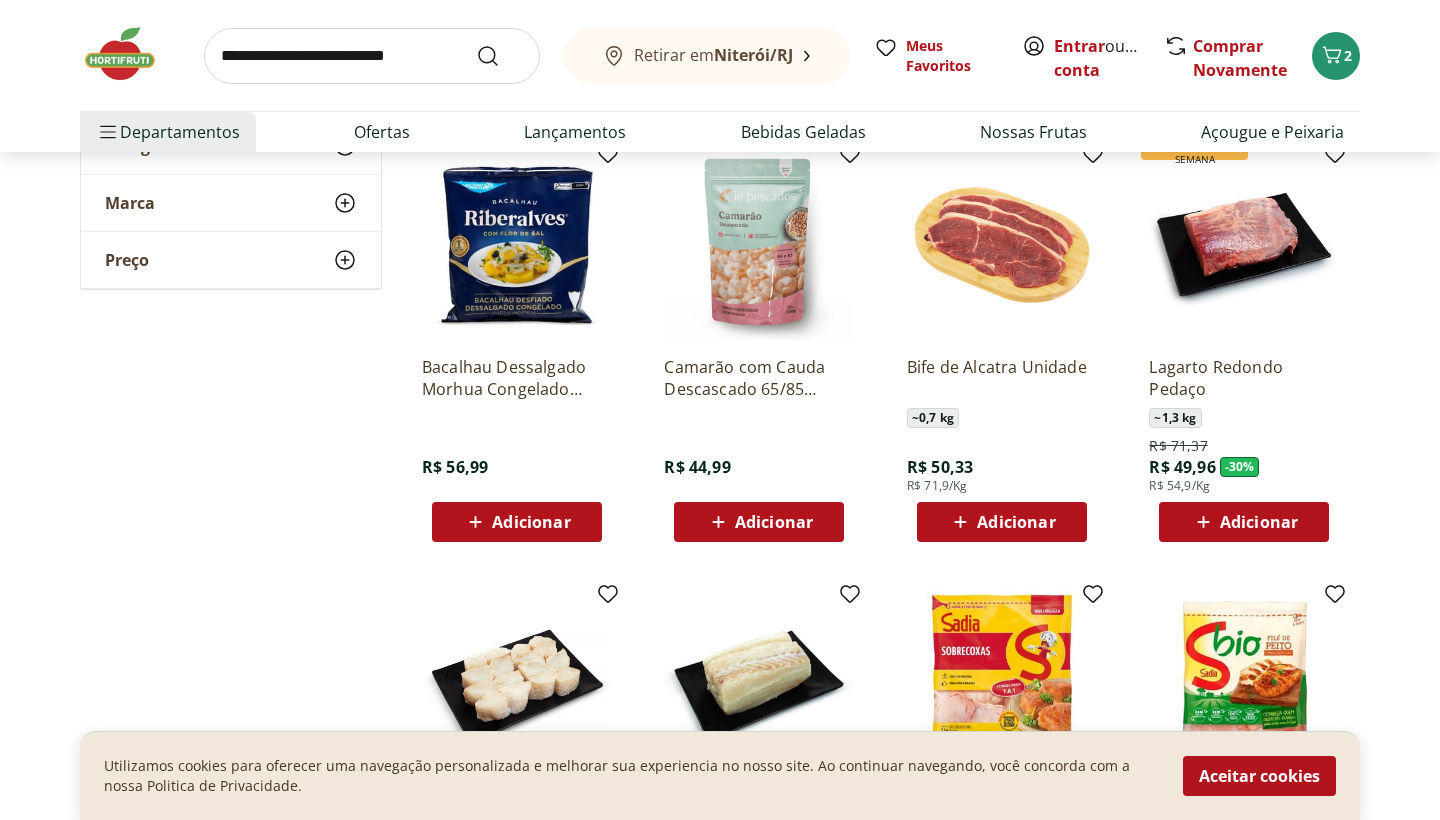 scroll, scrollTop: 2810, scrollLeft: 0, axis: vertical 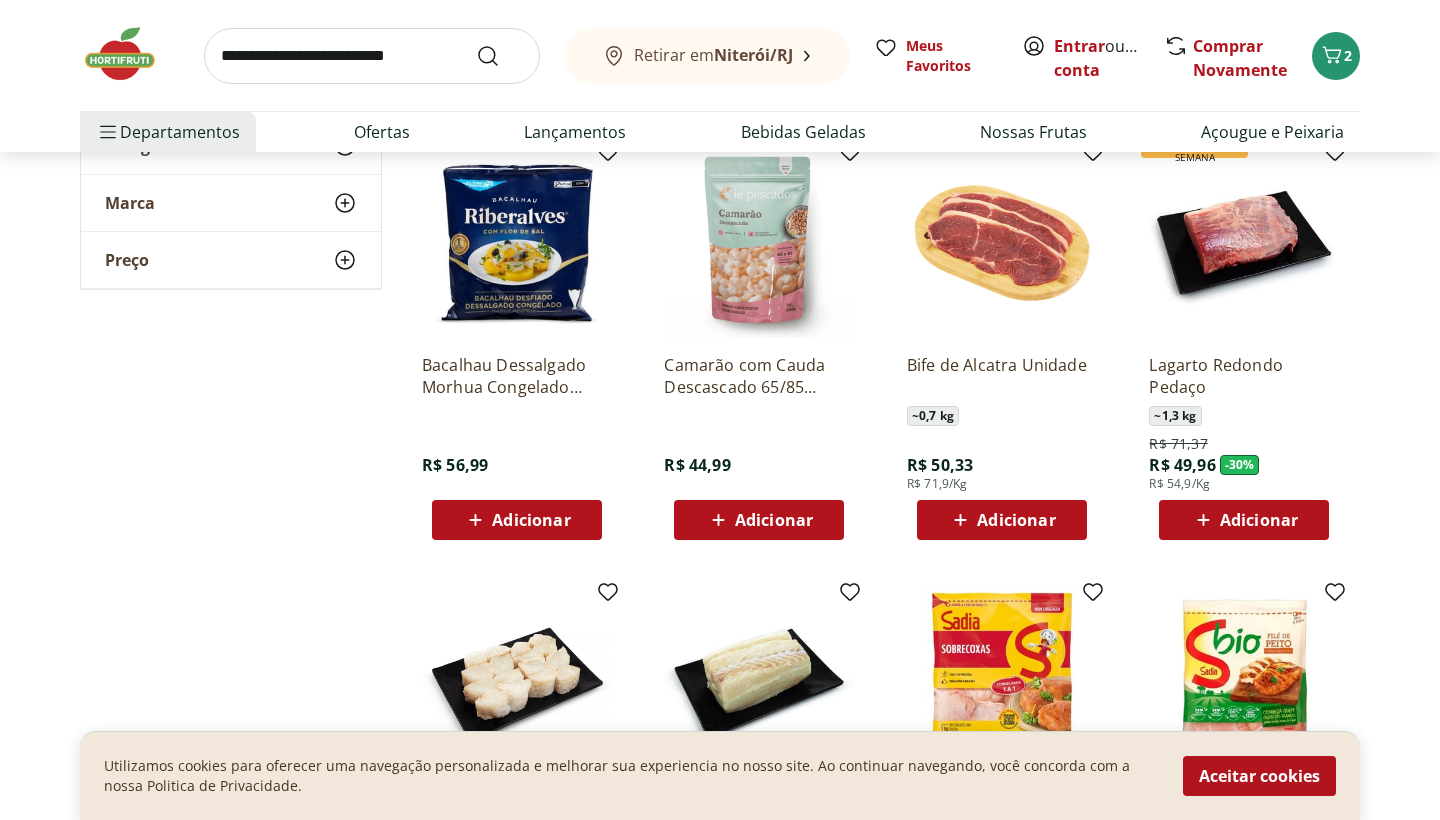 click on "Adicionar" at bounding box center [1259, 520] 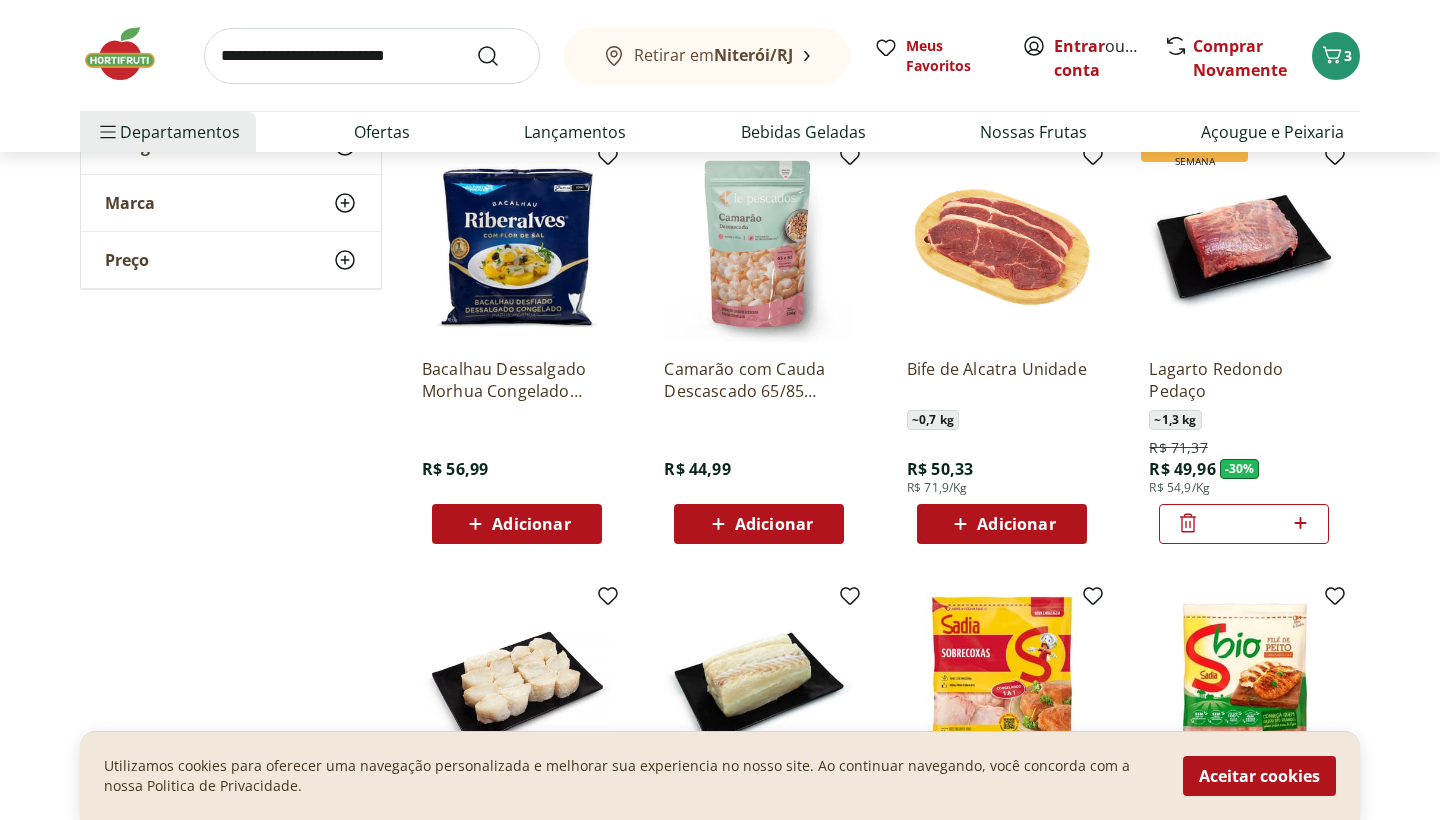 scroll, scrollTop: 2800, scrollLeft: 0, axis: vertical 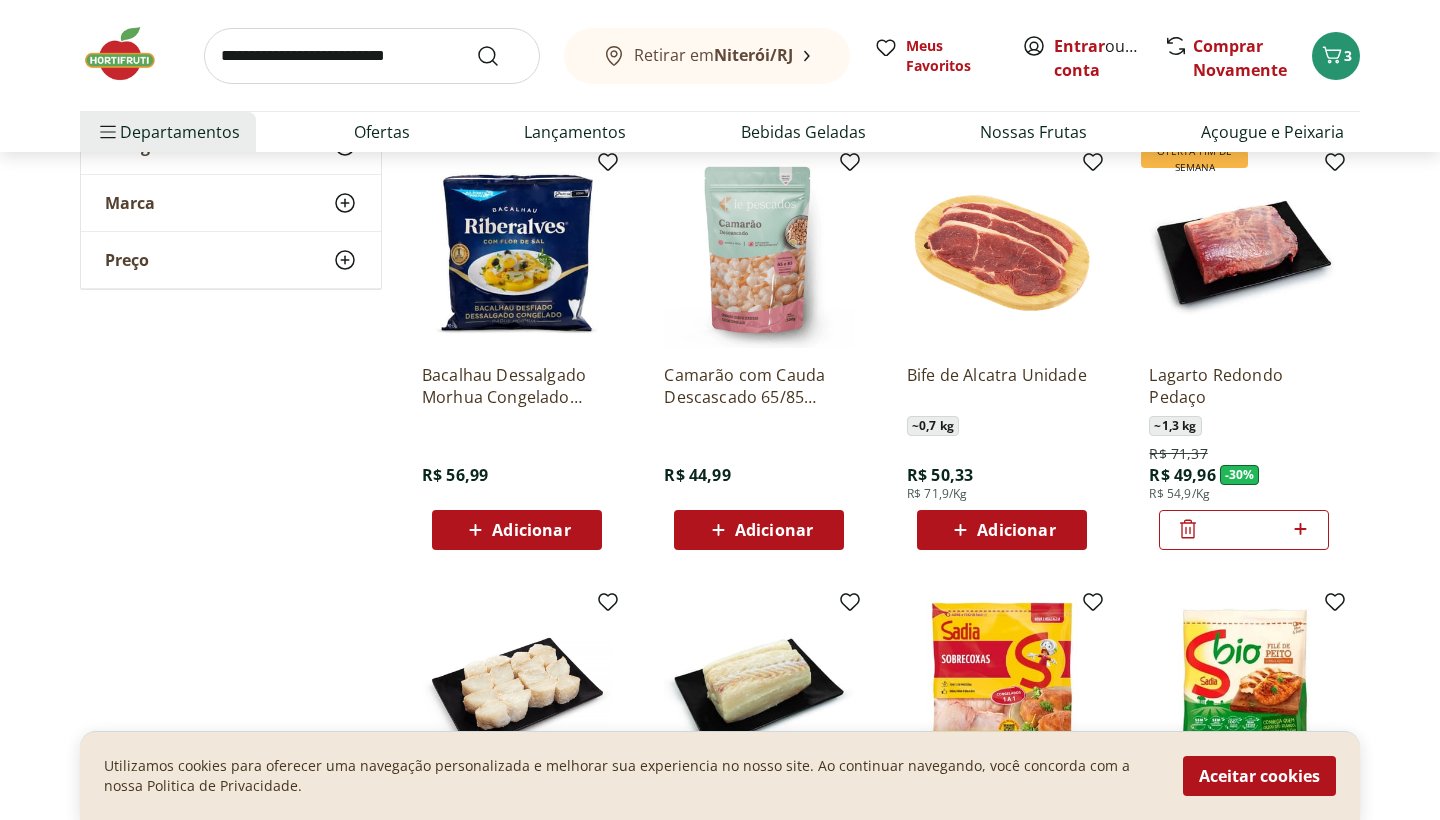 click on "Adicionar" at bounding box center [531, 530] 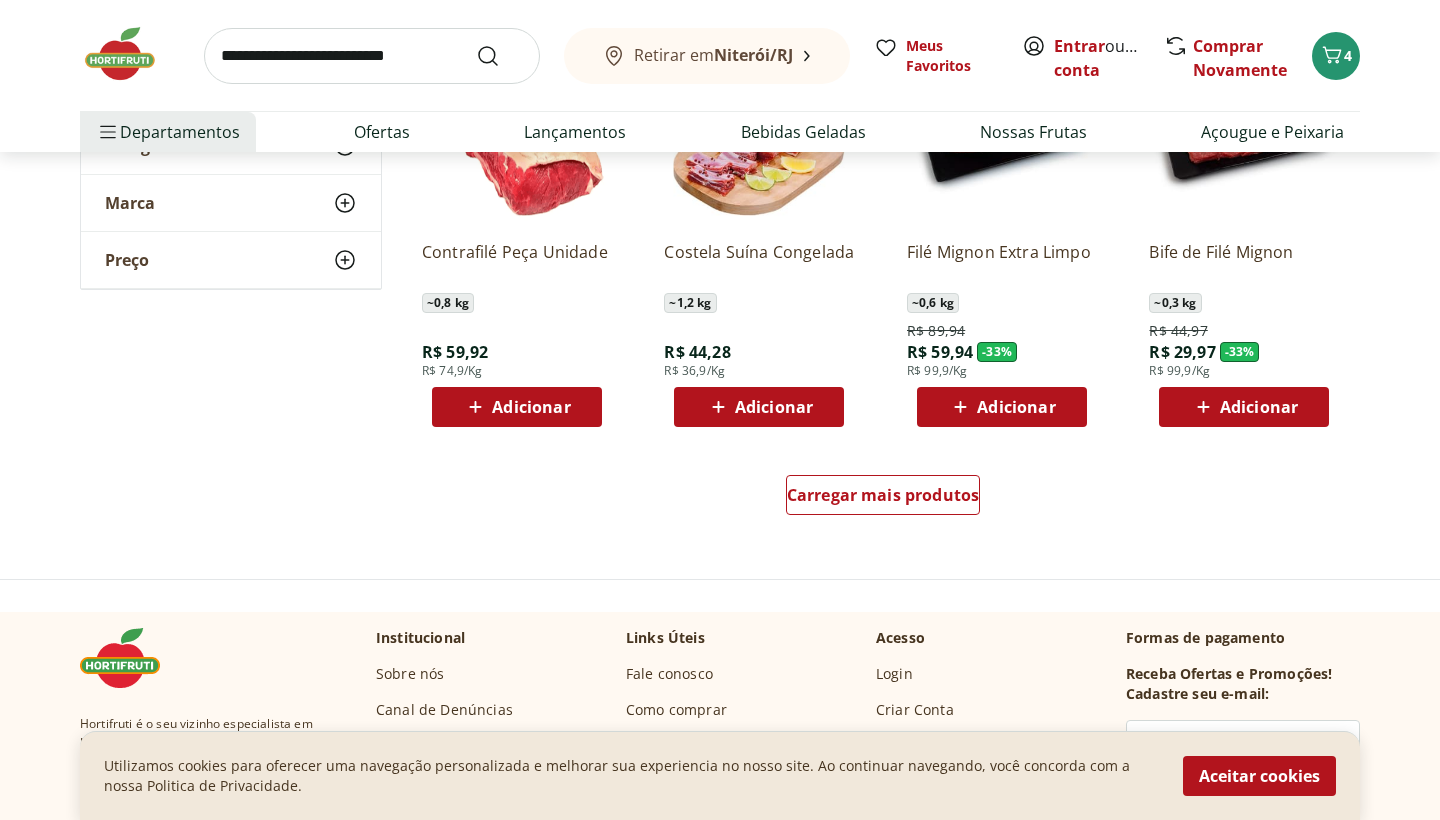 scroll, scrollTop: 3836, scrollLeft: 0, axis: vertical 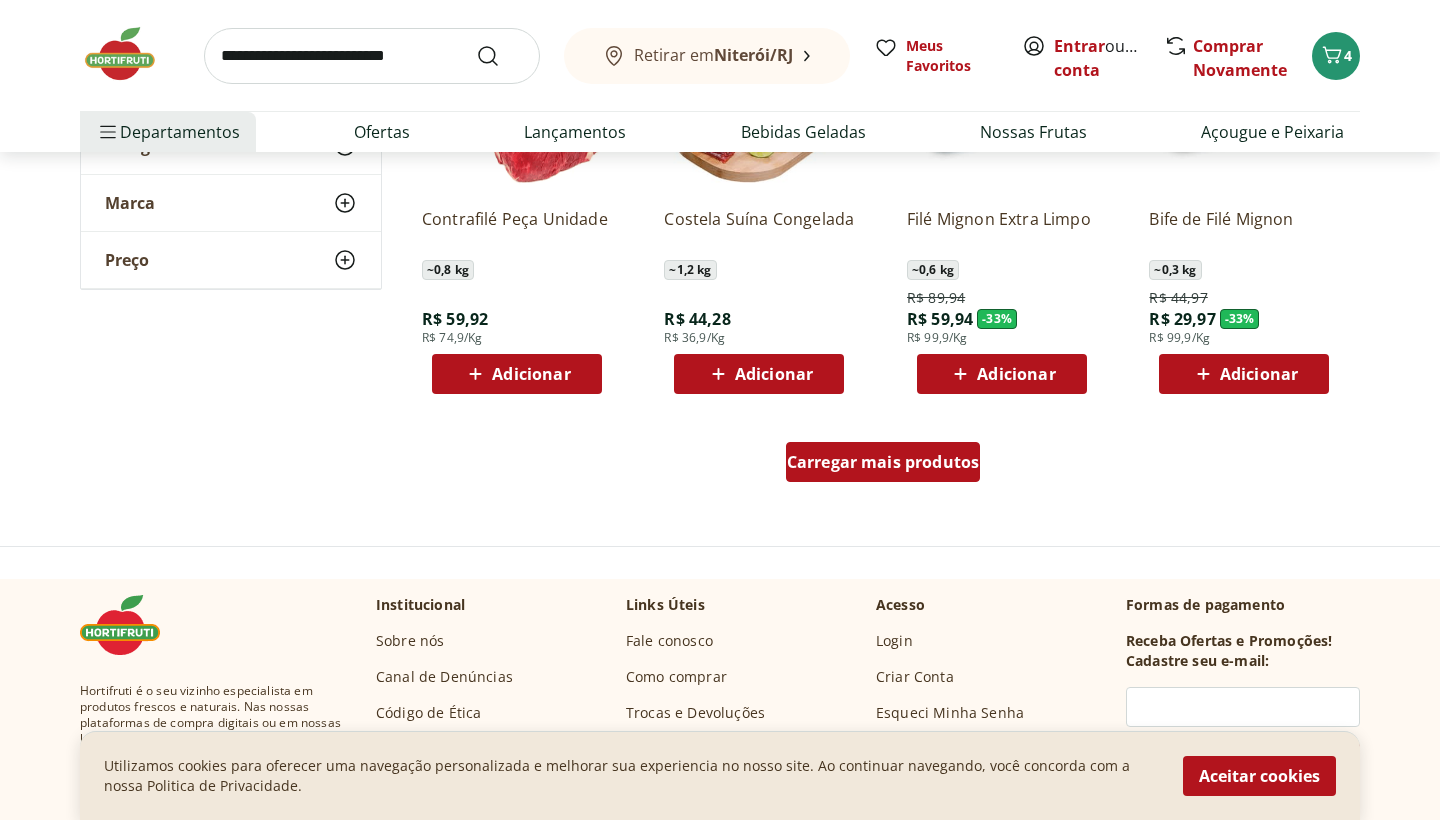 click on "Carregar mais produtos" at bounding box center [883, 462] 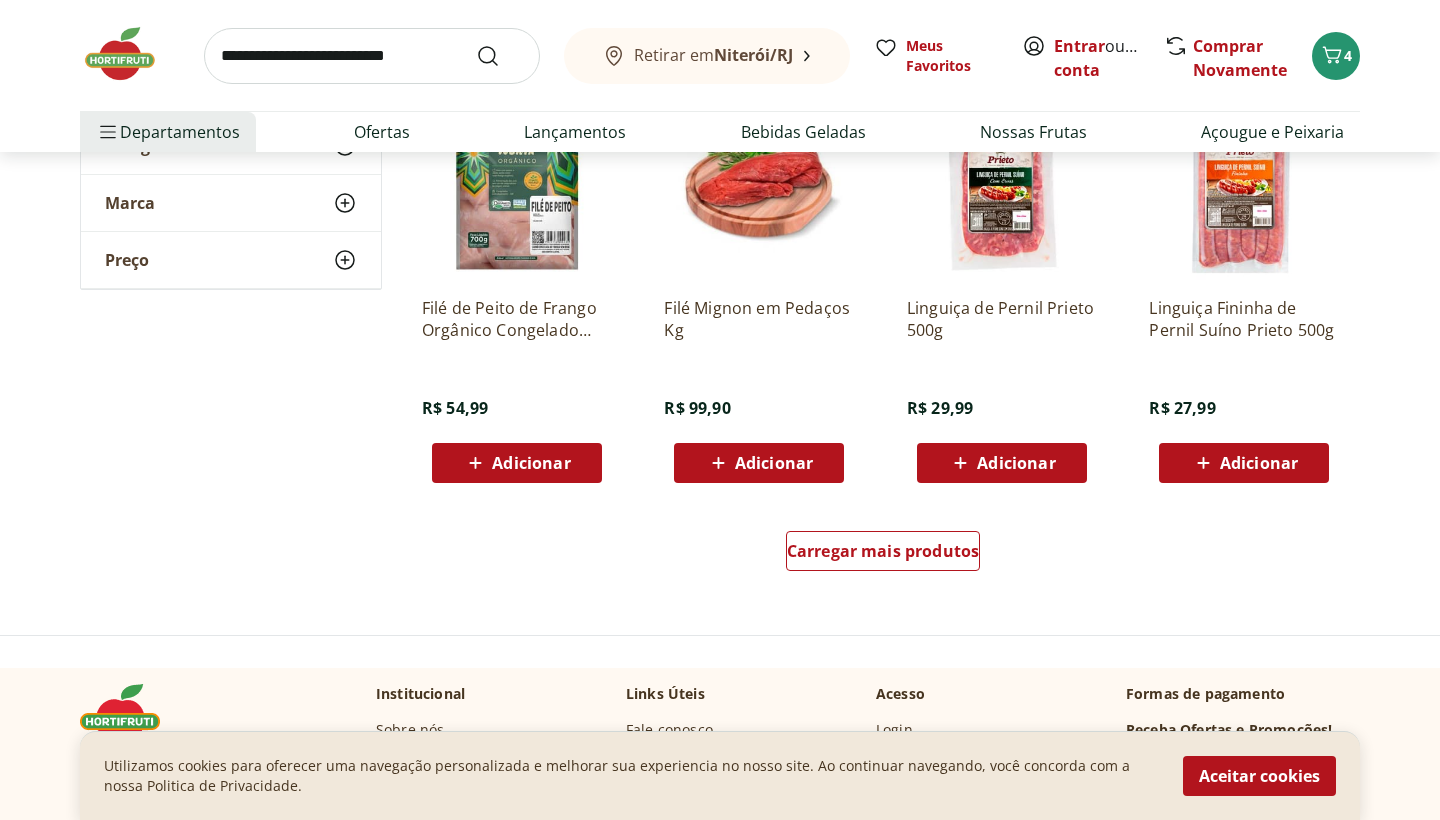 scroll, scrollTop: 5057, scrollLeft: 0, axis: vertical 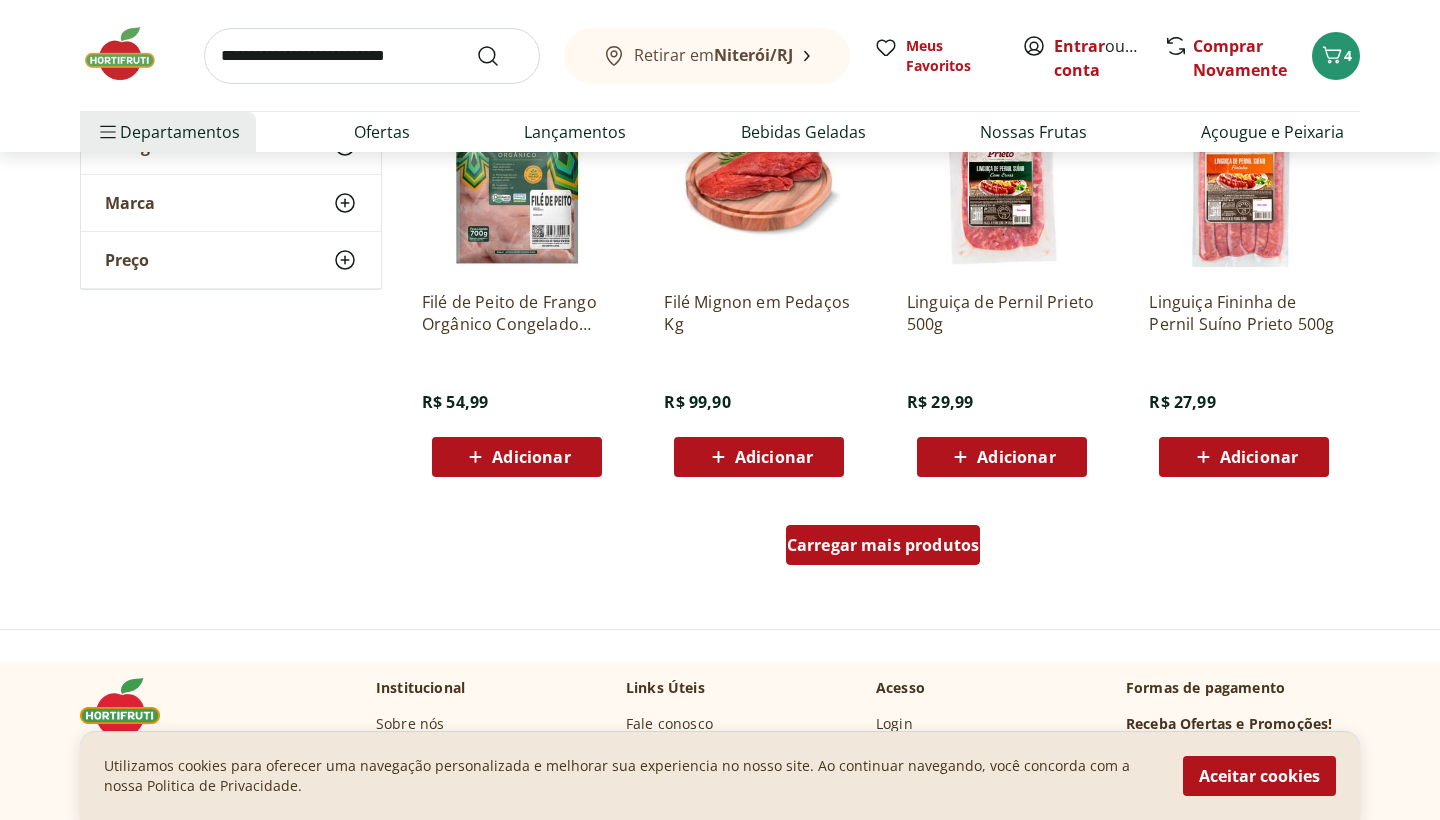 click on "Carregar mais produtos" at bounding box center (883, 545) 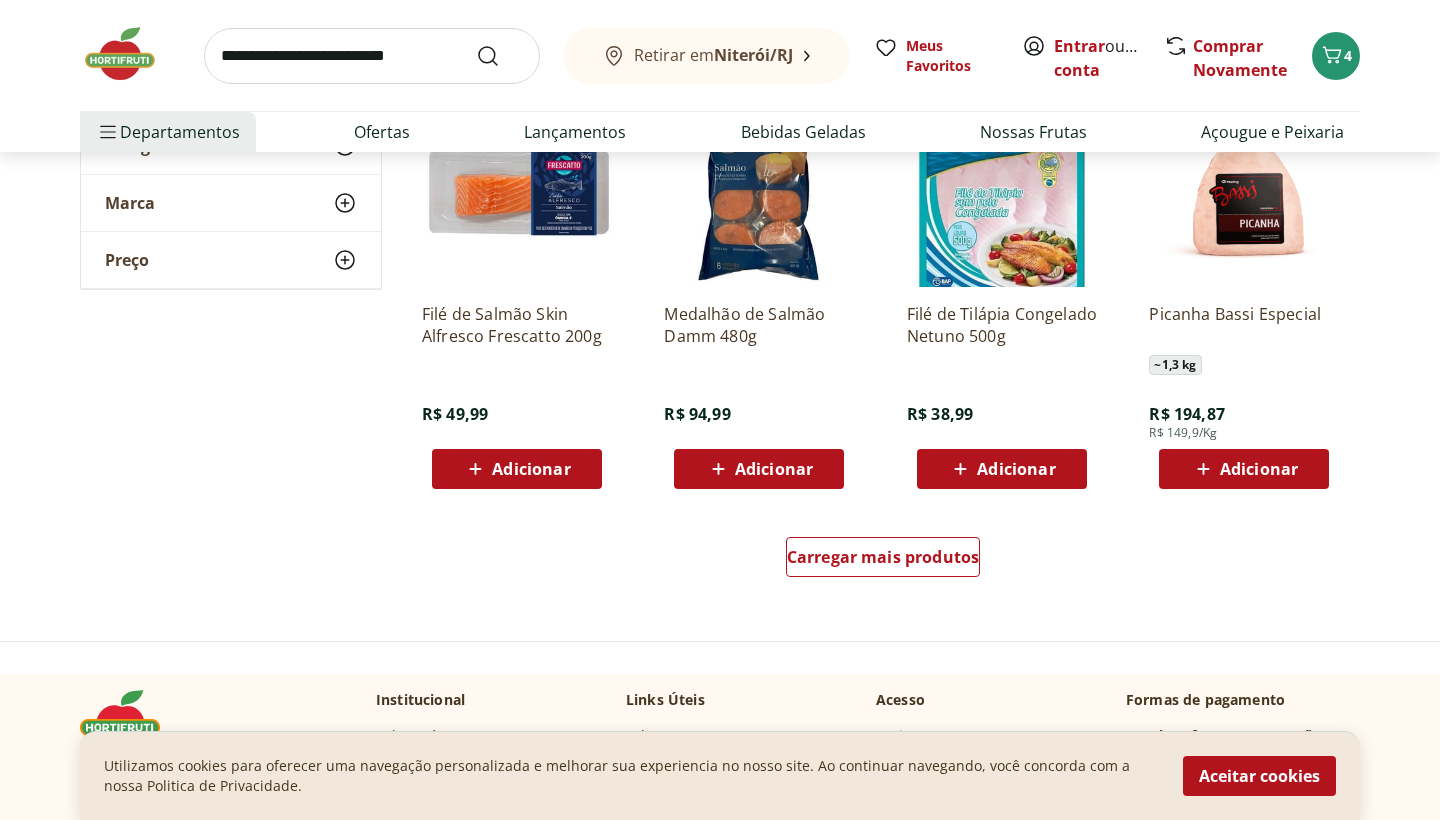 scroll, scrollTop: 6357, scrollLeft: 0, axis: vertical 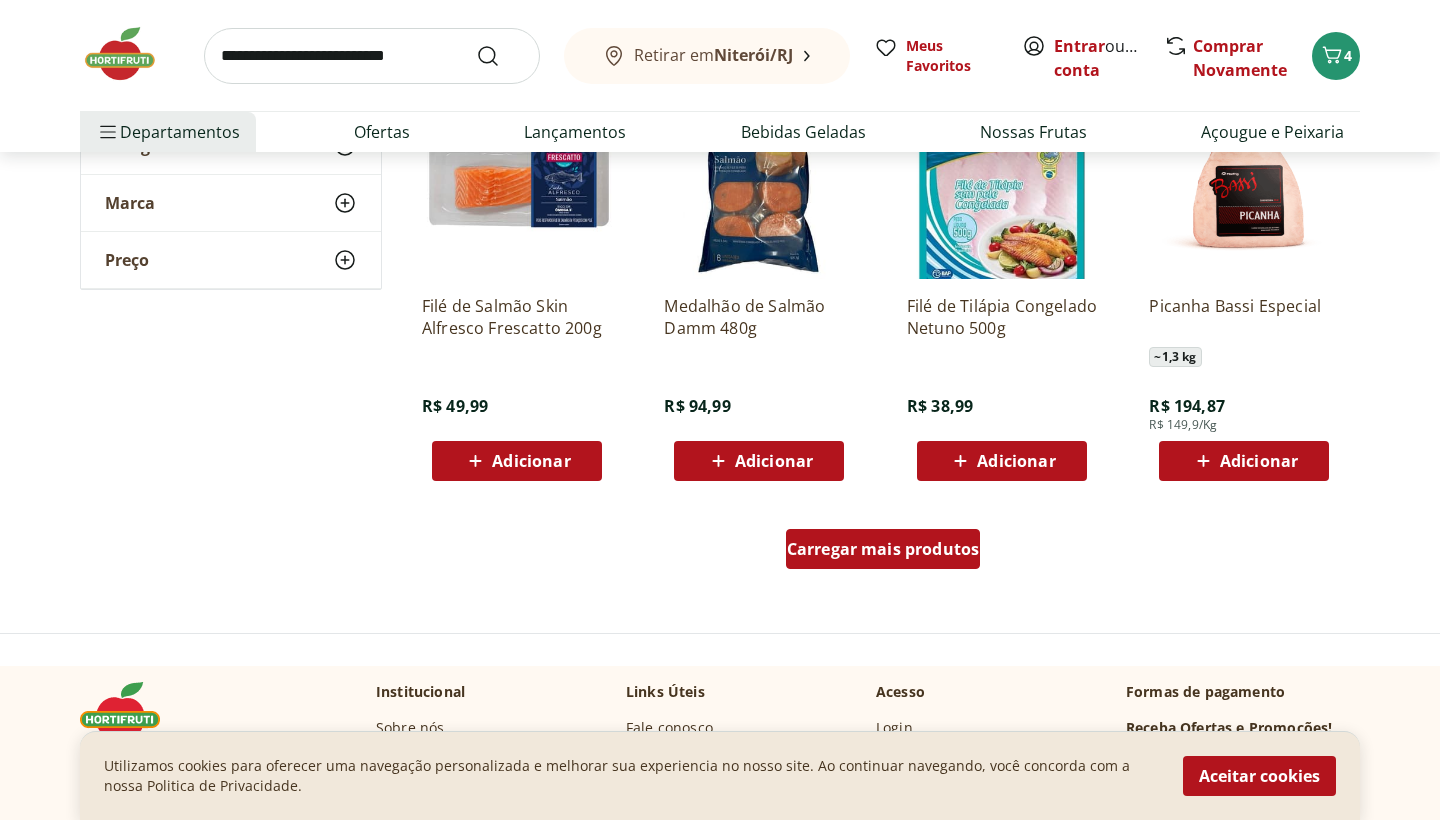 click on "Carregar mais produtos" at bounding box center (883, 549) 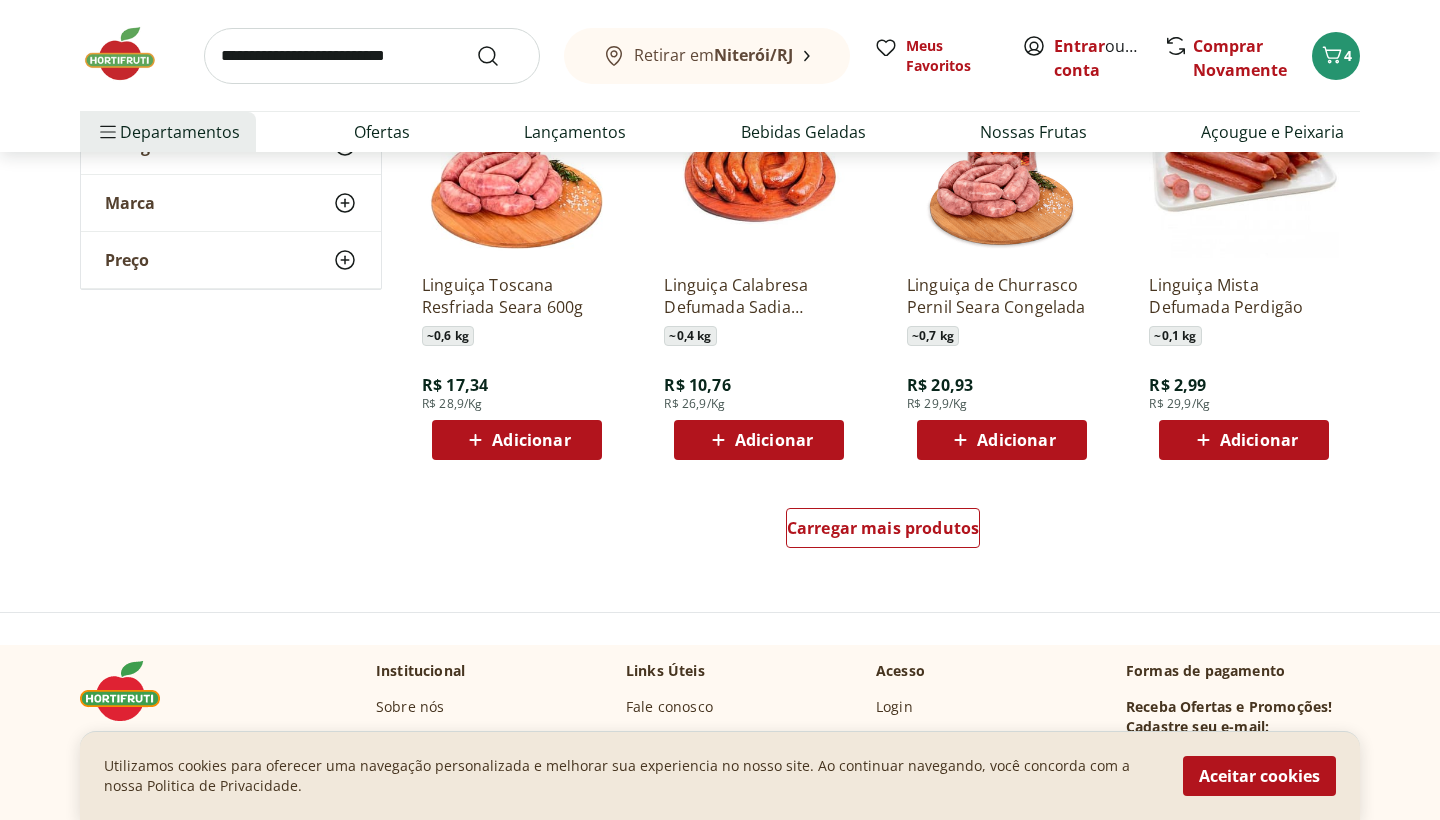 scroll, scrollTop: 7683, scrollLeft: 0, axis: vertical 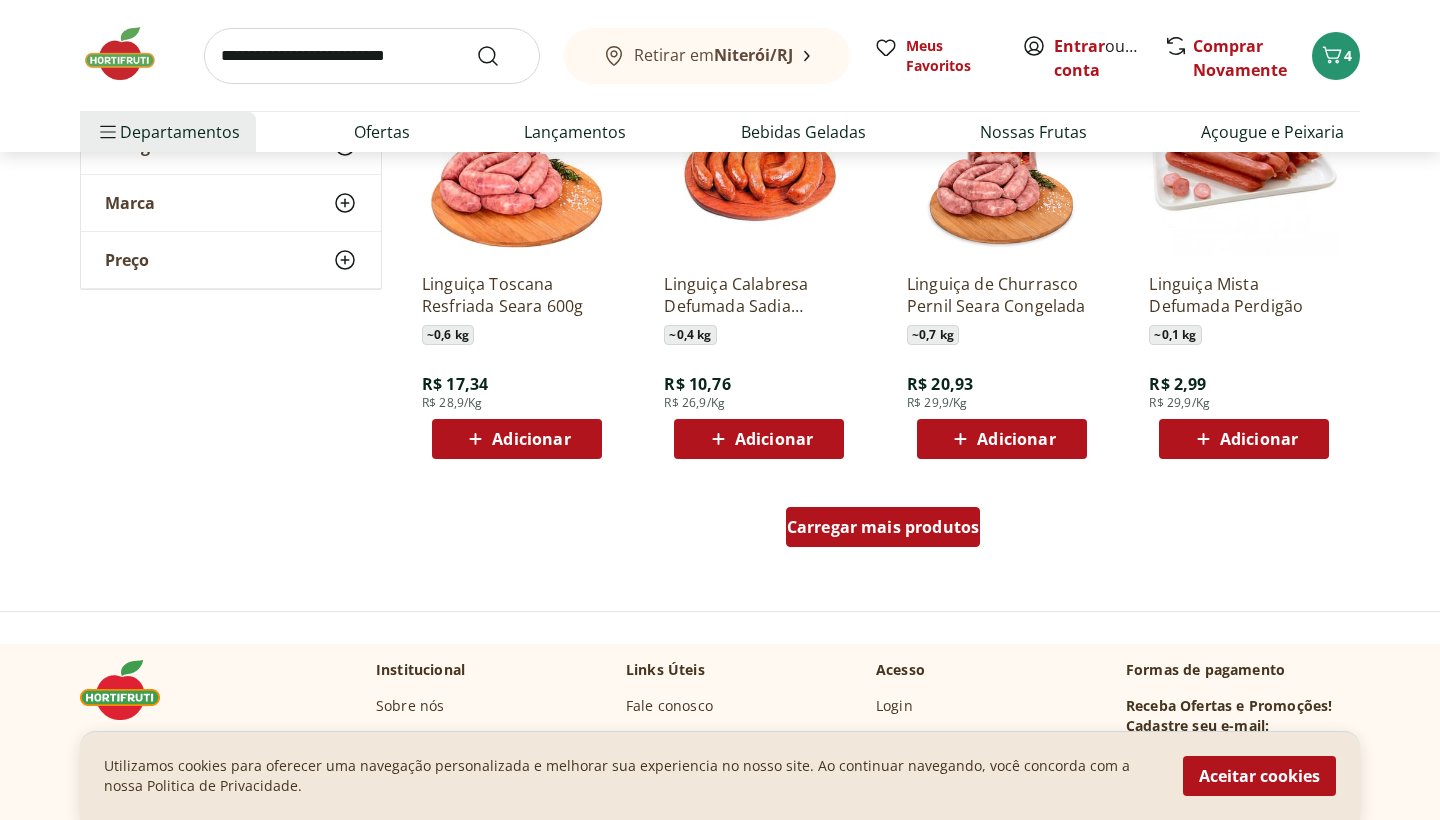click on "Carregar mais produtos" at bounding box center [883, 527] 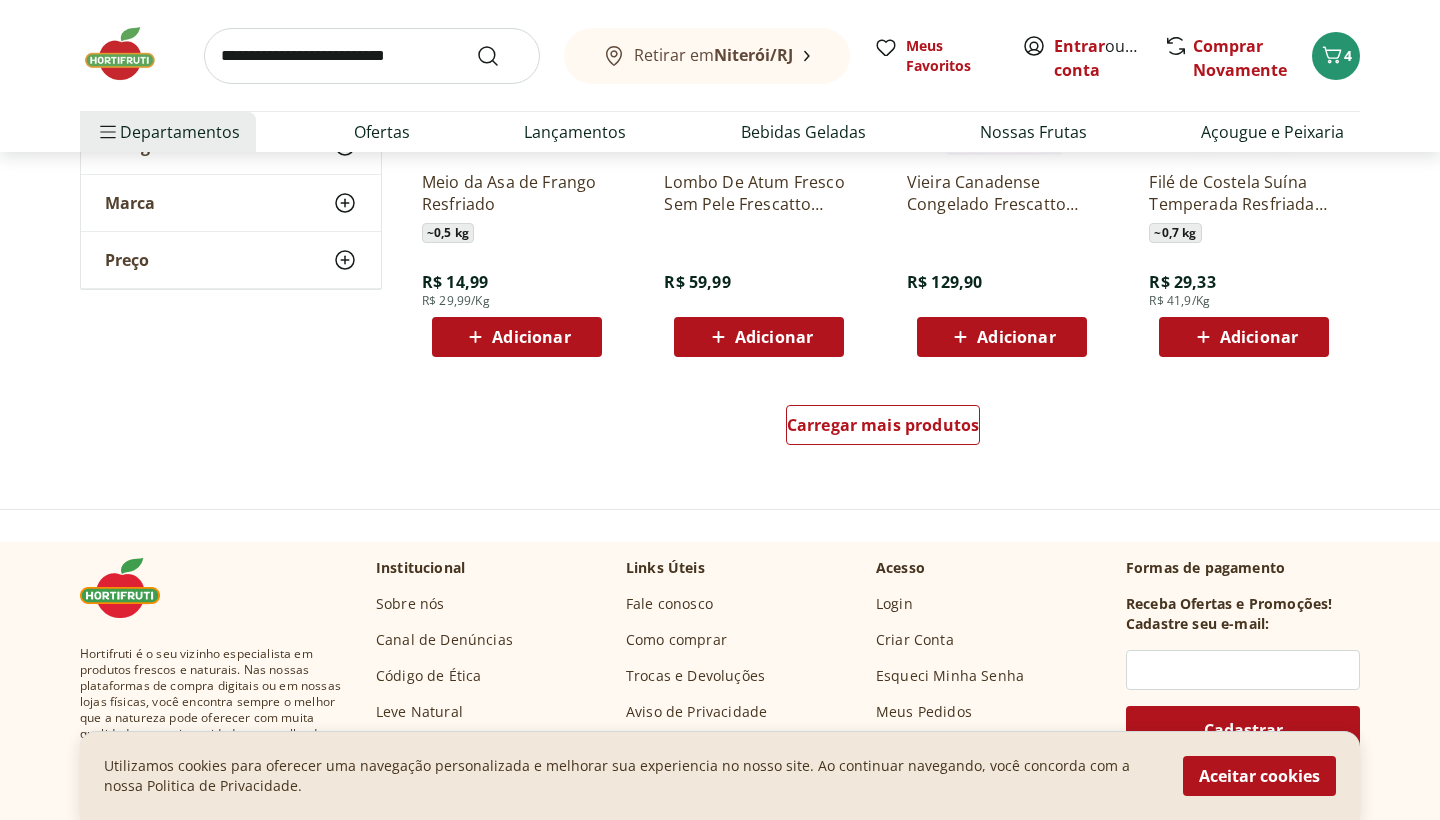 scroll, scrollTop: 9125, scrollLeft: 0, axis: vertical 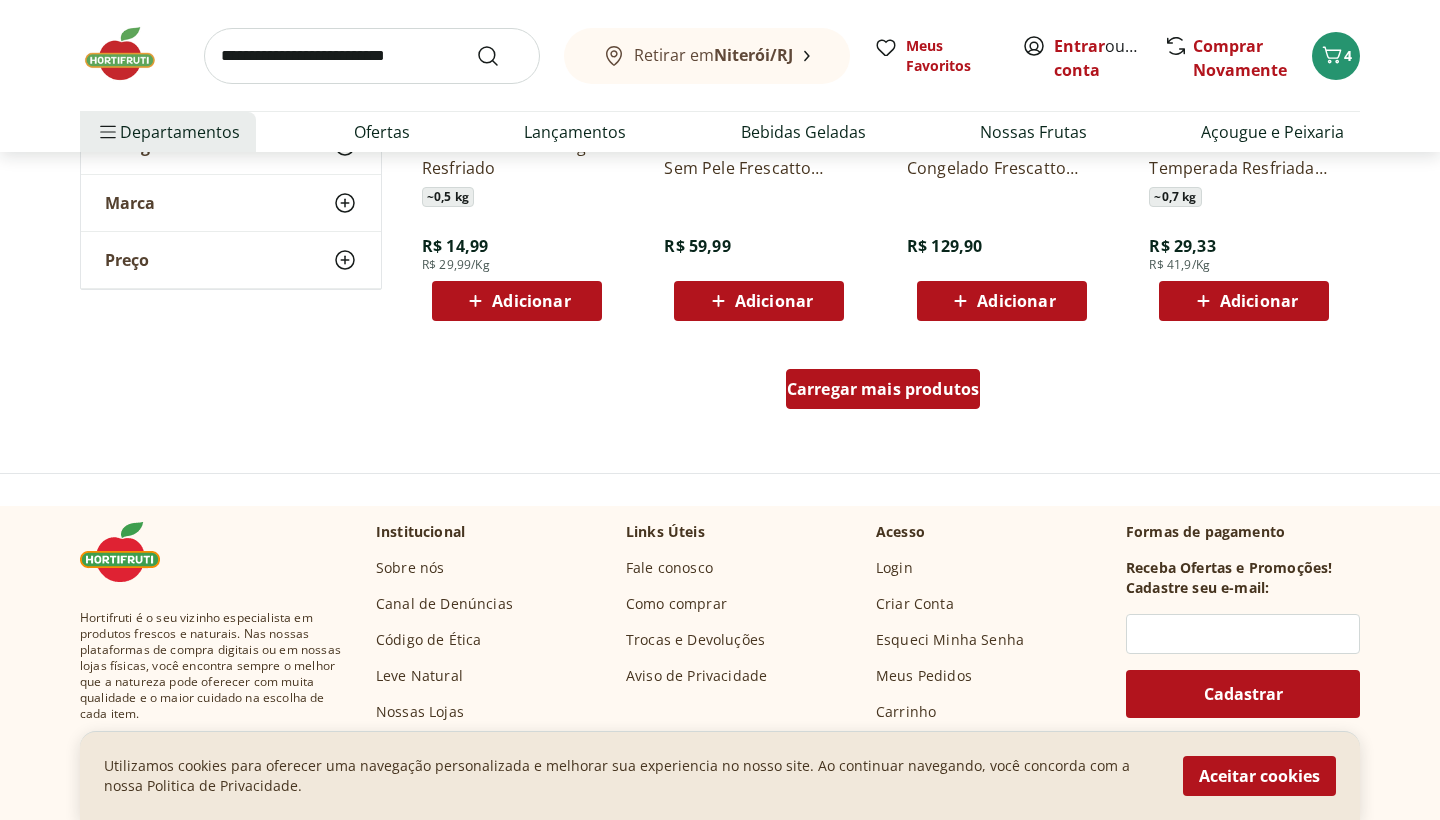 click on "Carregar mais produtos" at bounding box center [883, 389] 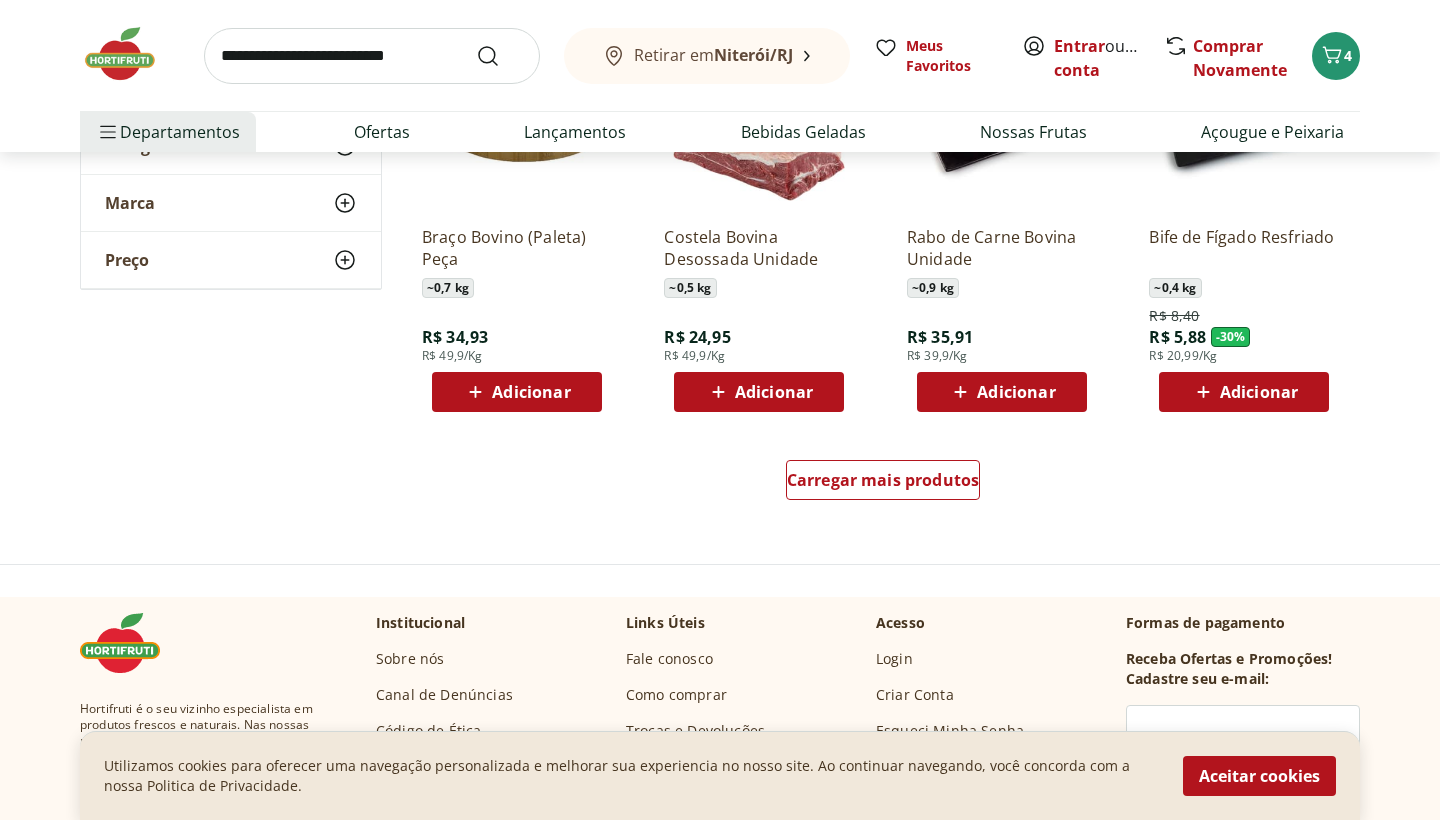 scroll, scrollTop: 10354, scrollLeft: 0, axis: vertical 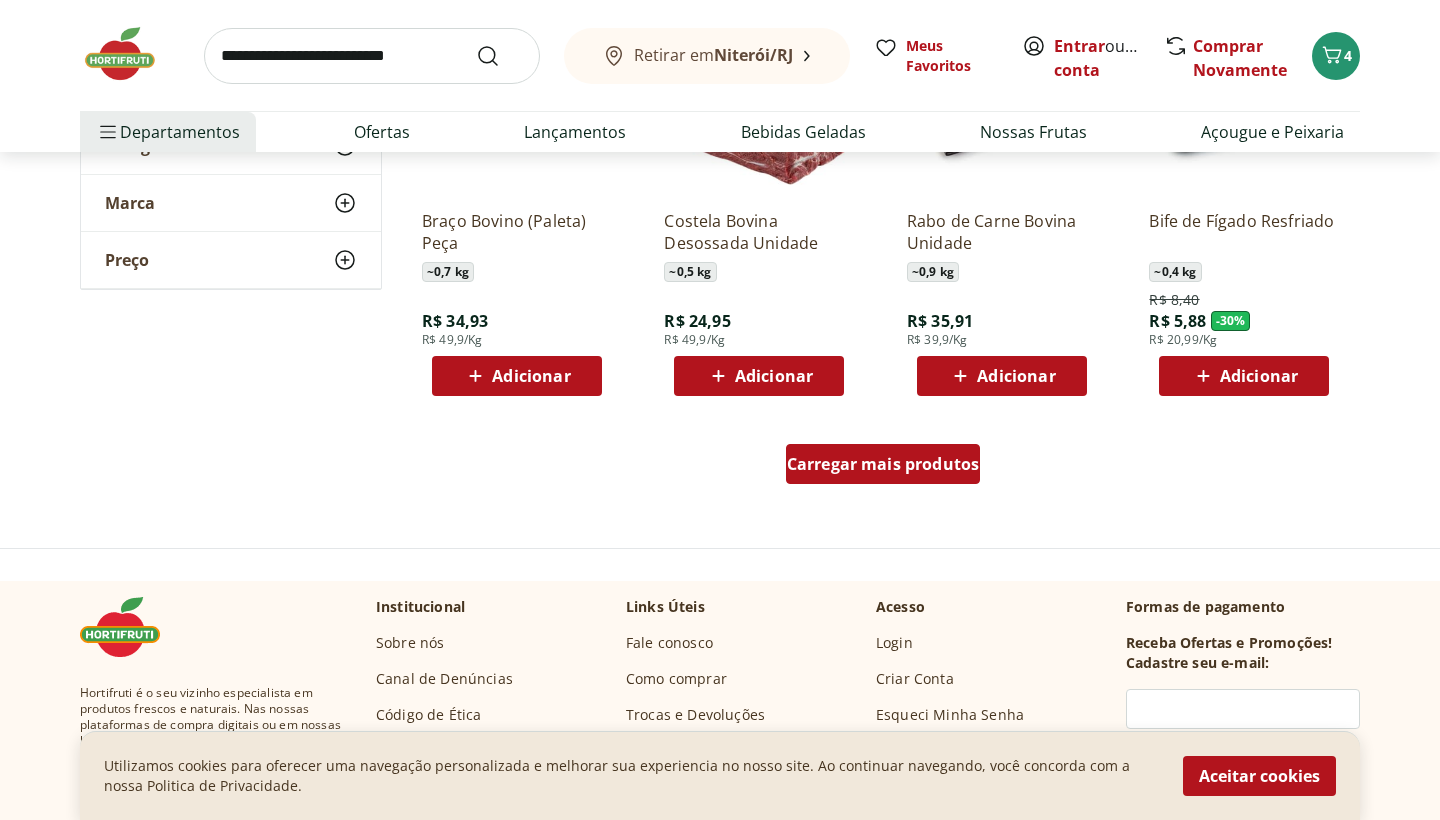 click on "Carregar mais produtos" at bounding box center (883, 464) 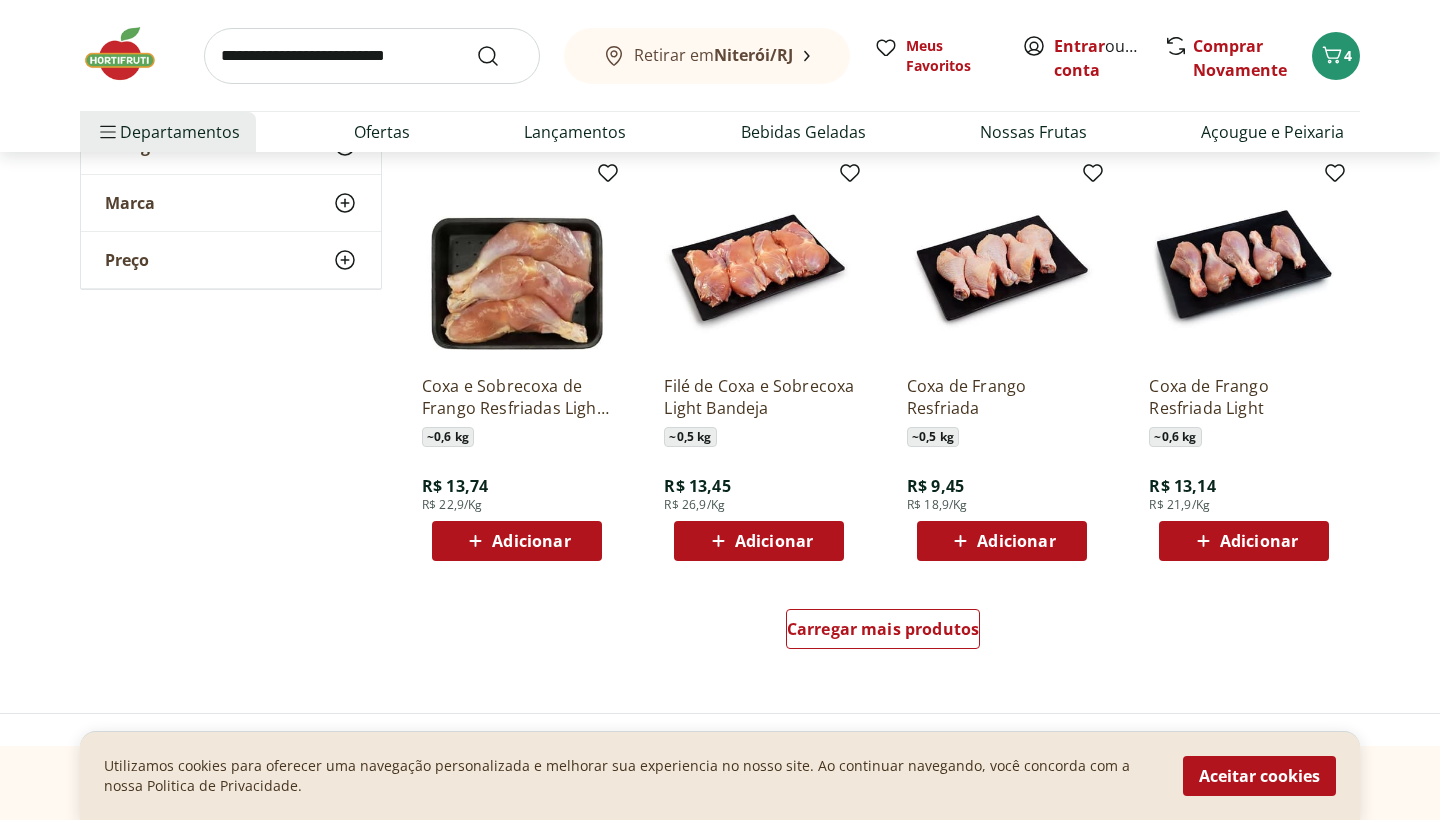 scroll, scrollTop: 11499, scrollLeft: 0, axis: vertical 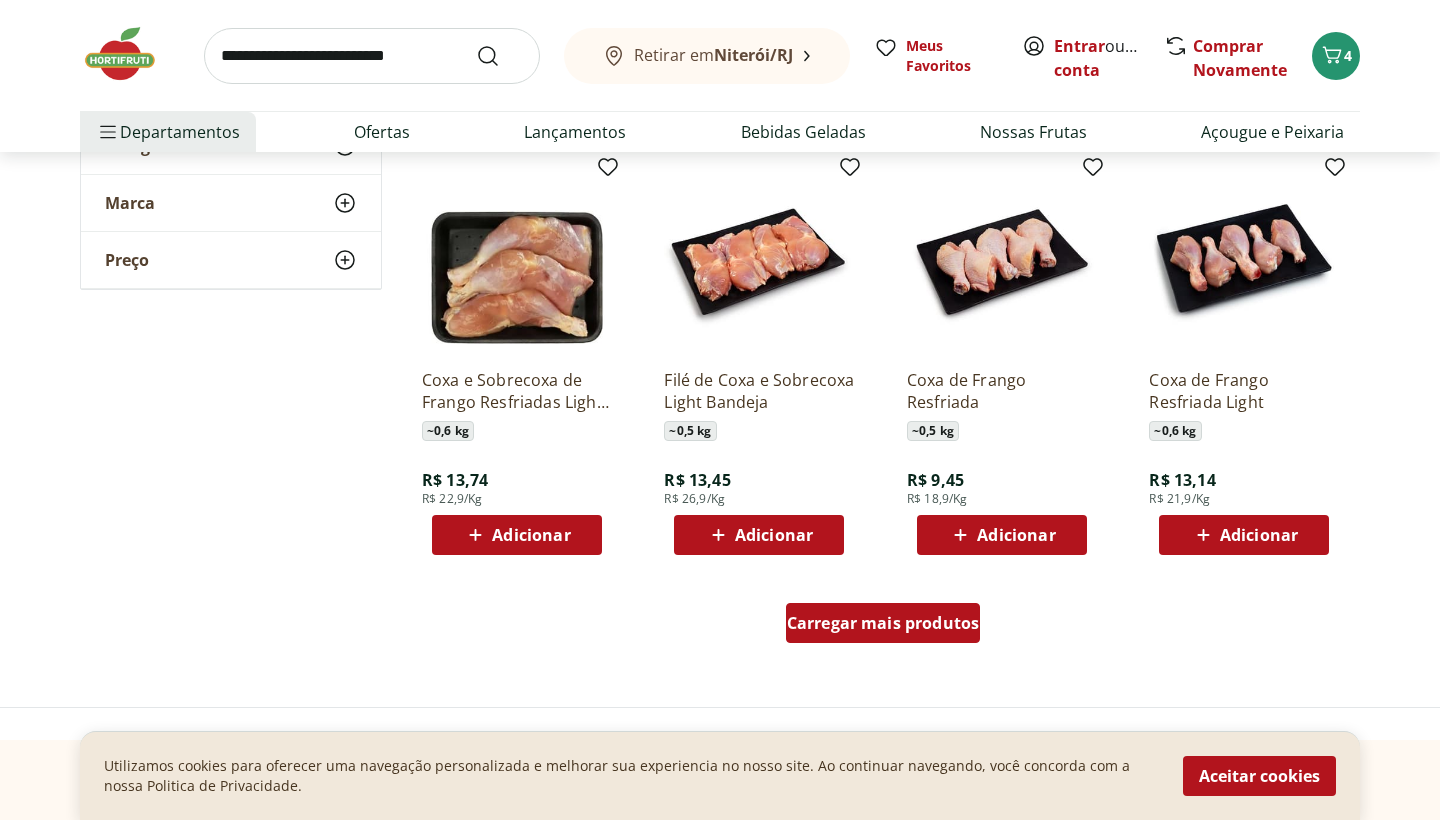 click on "Carregar mais produtos" at bounding box center (883, 623) 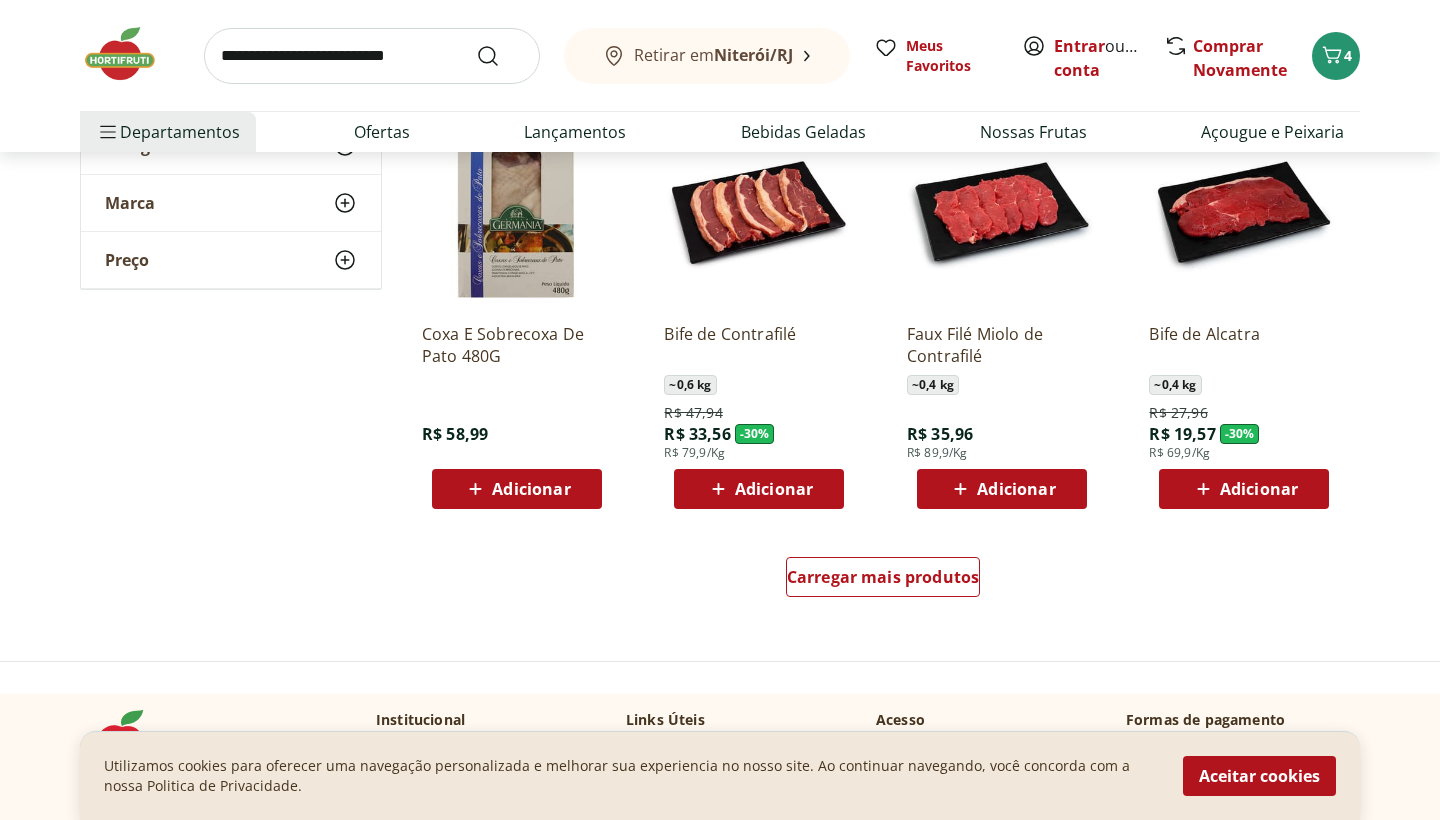 scroll, scrollTop: 12851, scrollLeft: 0, axis: vertical 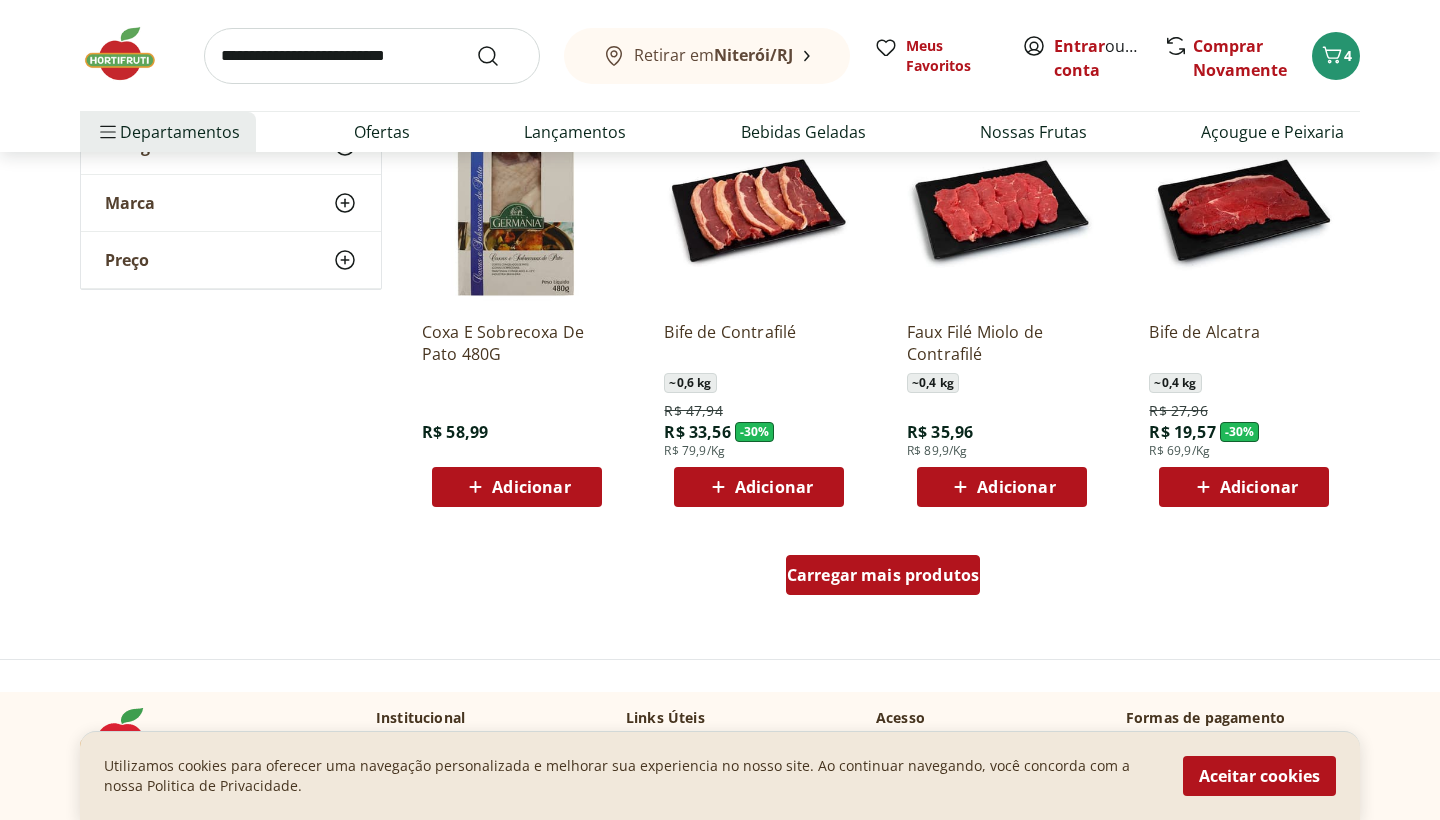 click on "Carregar mais produtos" at bounding box center (883, 575) 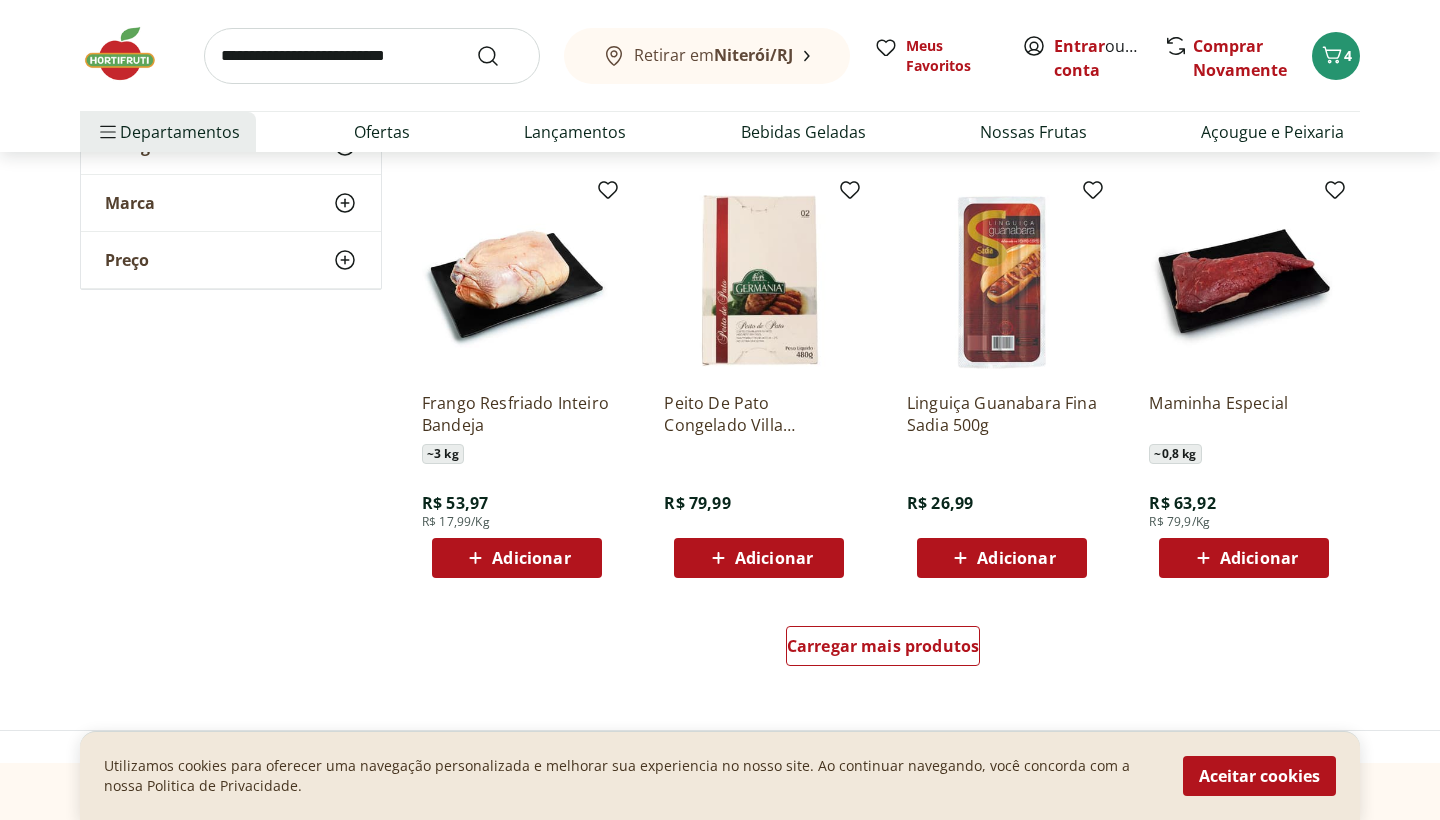 scroll, scrollTop: 14088, scrollLeft: 0, axis: vertical 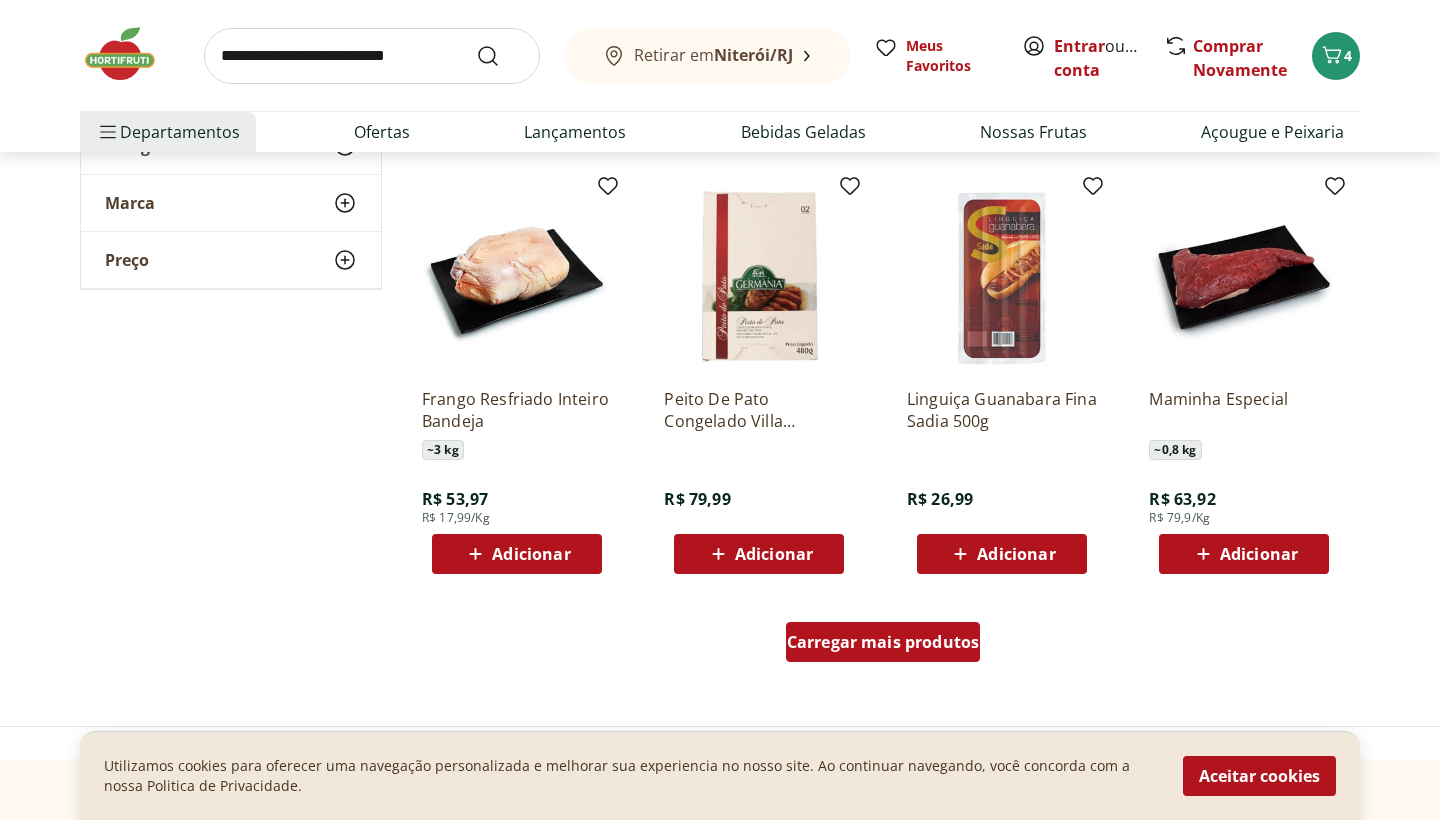 click on "Carregar mais produtos" at bounding box center (883, 642) 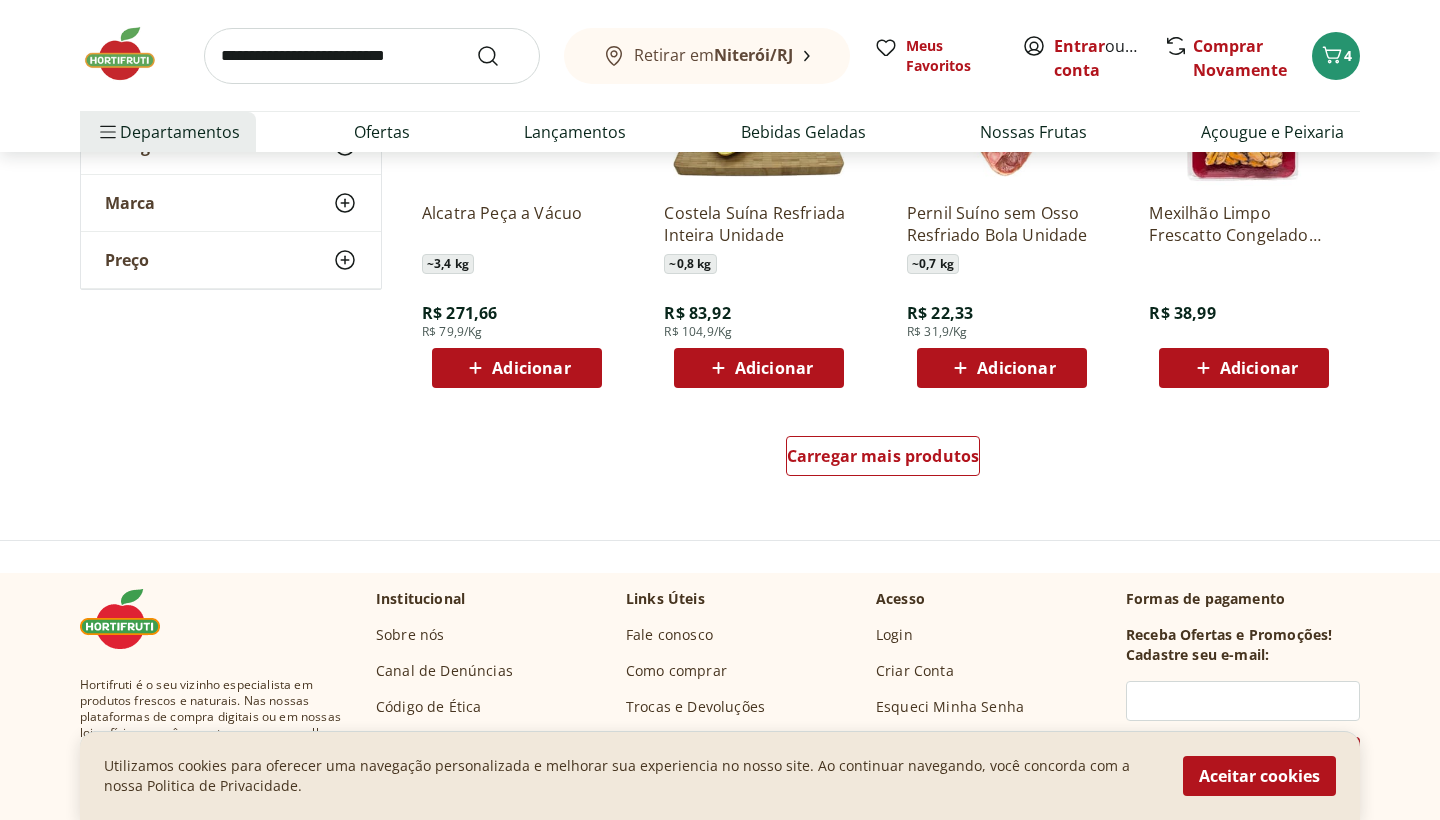 scroll, scrollTop: 15626, scrollLeft: 0, axis: vertical 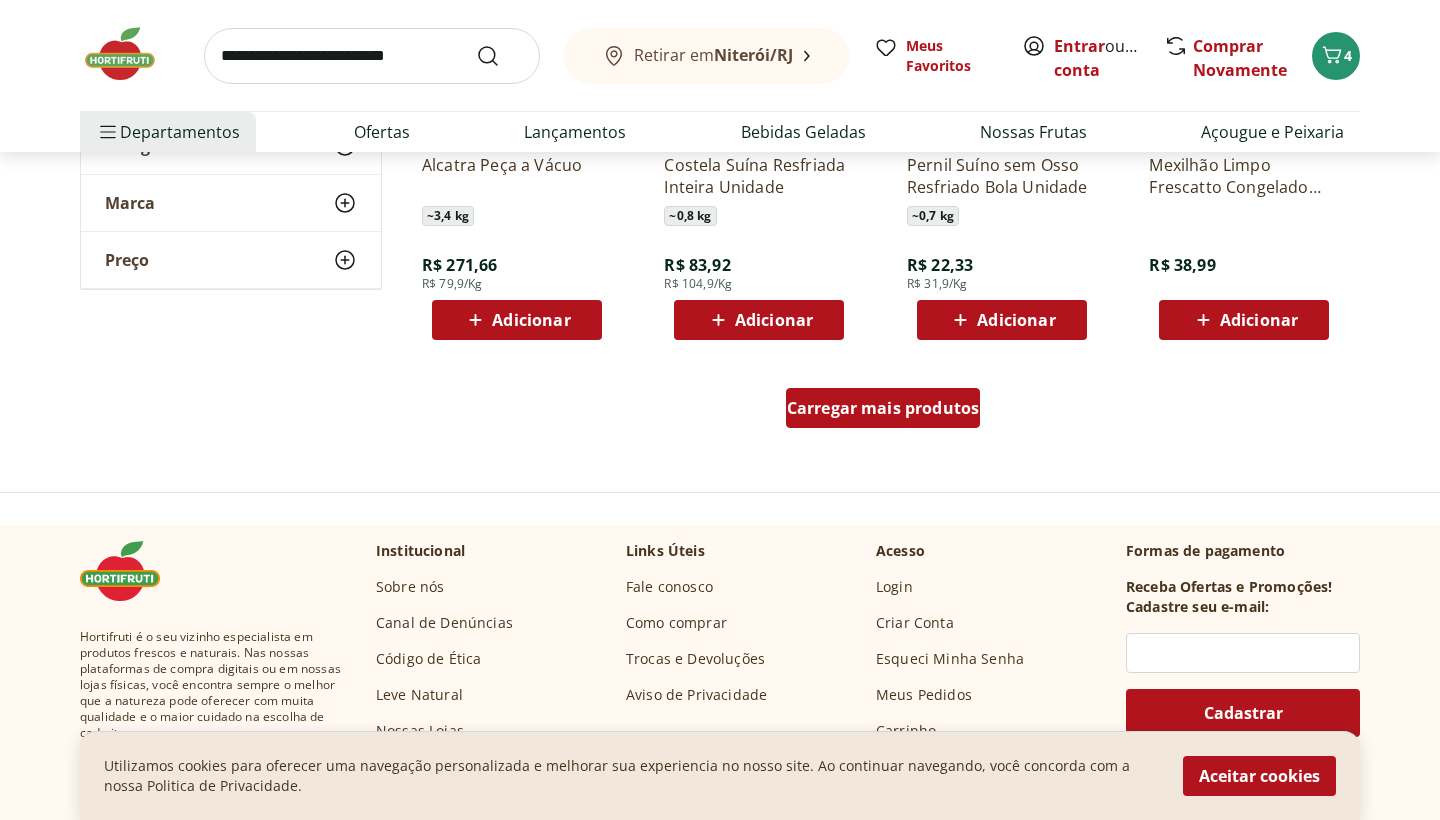 click on "Carregar mais produtos" at bounding box center (883, 408) 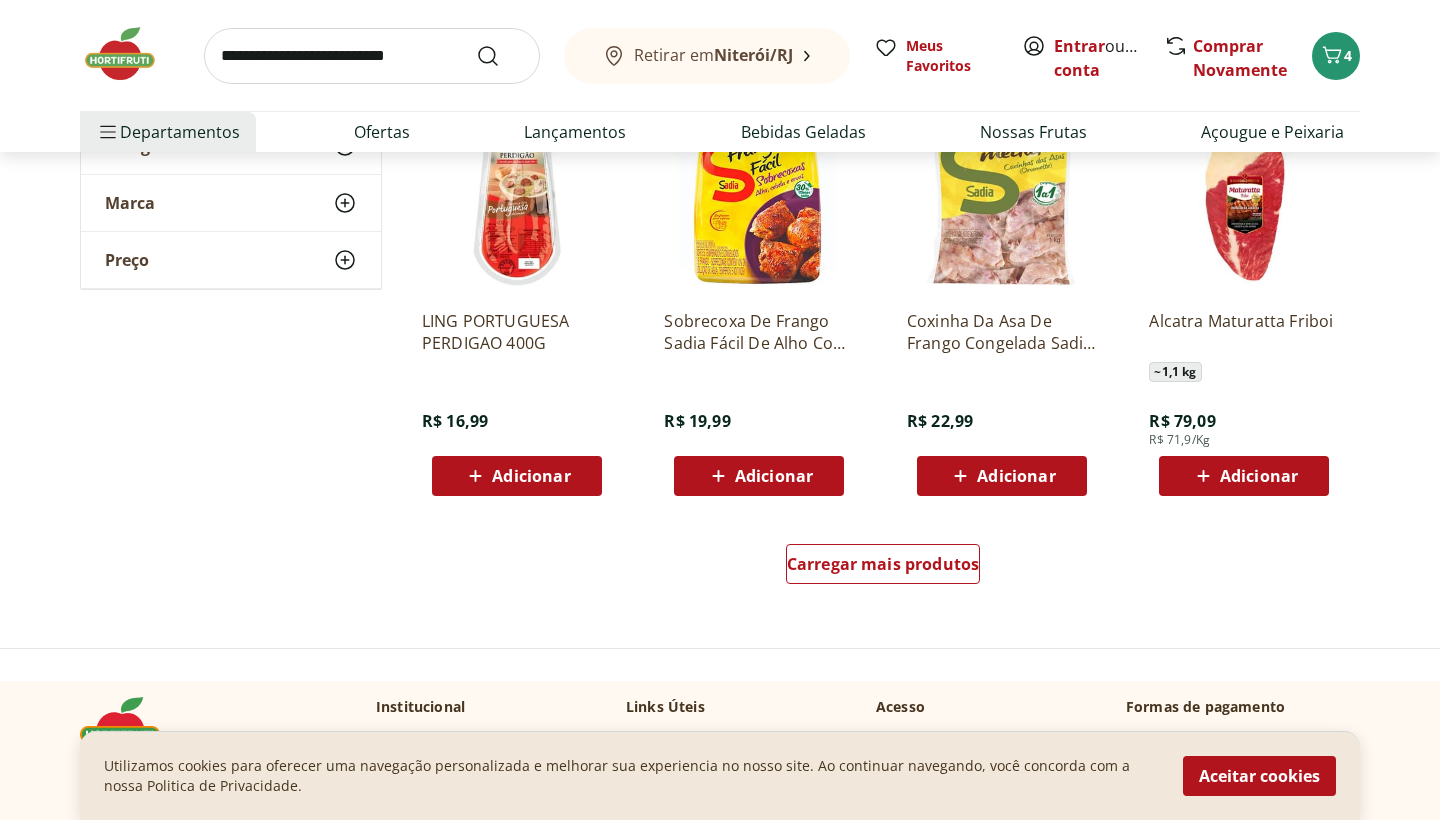 scroll, scrollTop: 16778, scrollLeft: 0, axis: vertical 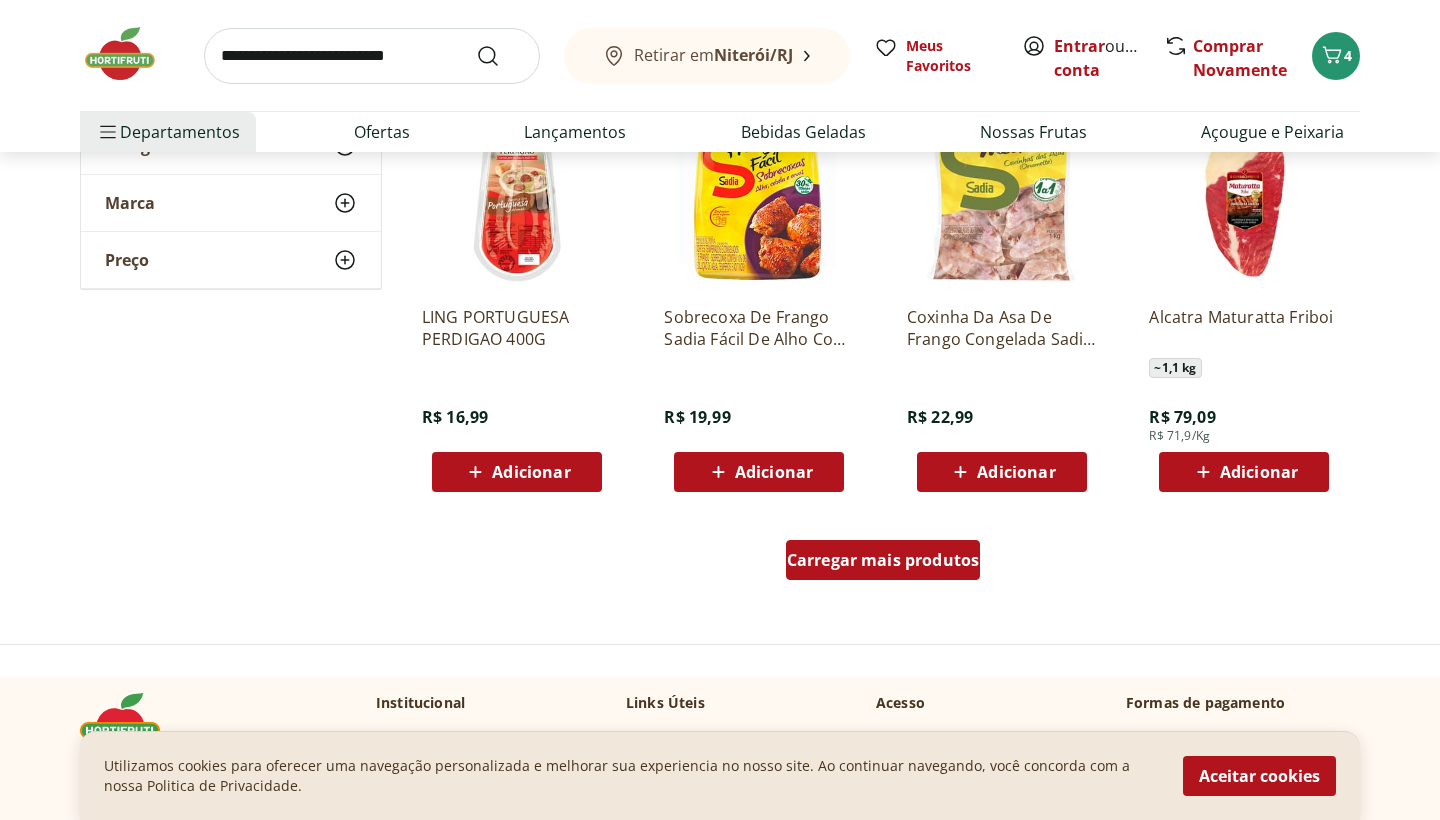 click on "Carregar mais produtos" at bounding box center (883, 560) 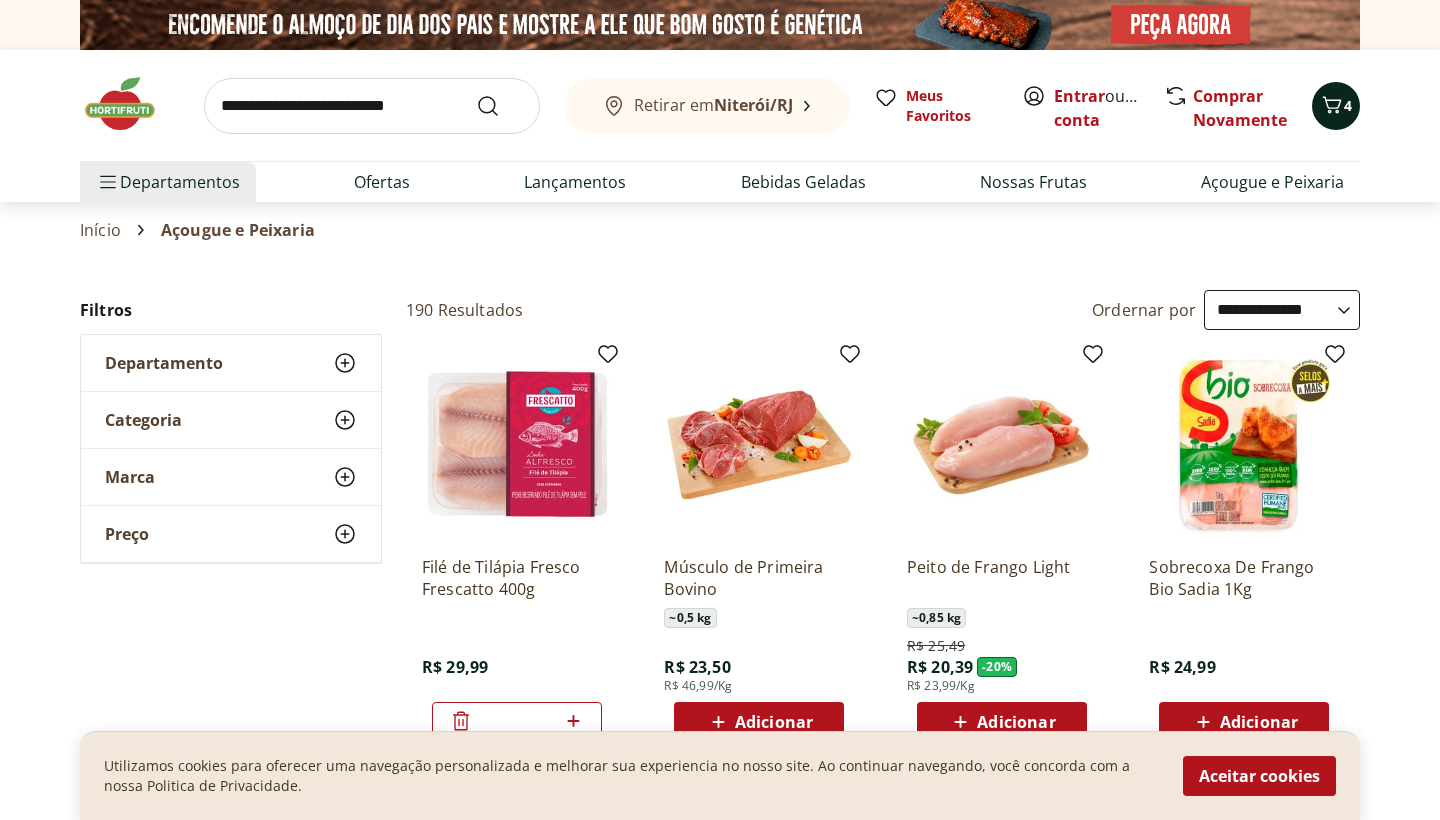 scroll, scrollTop: 0, scrollLeft: 0, axis: both 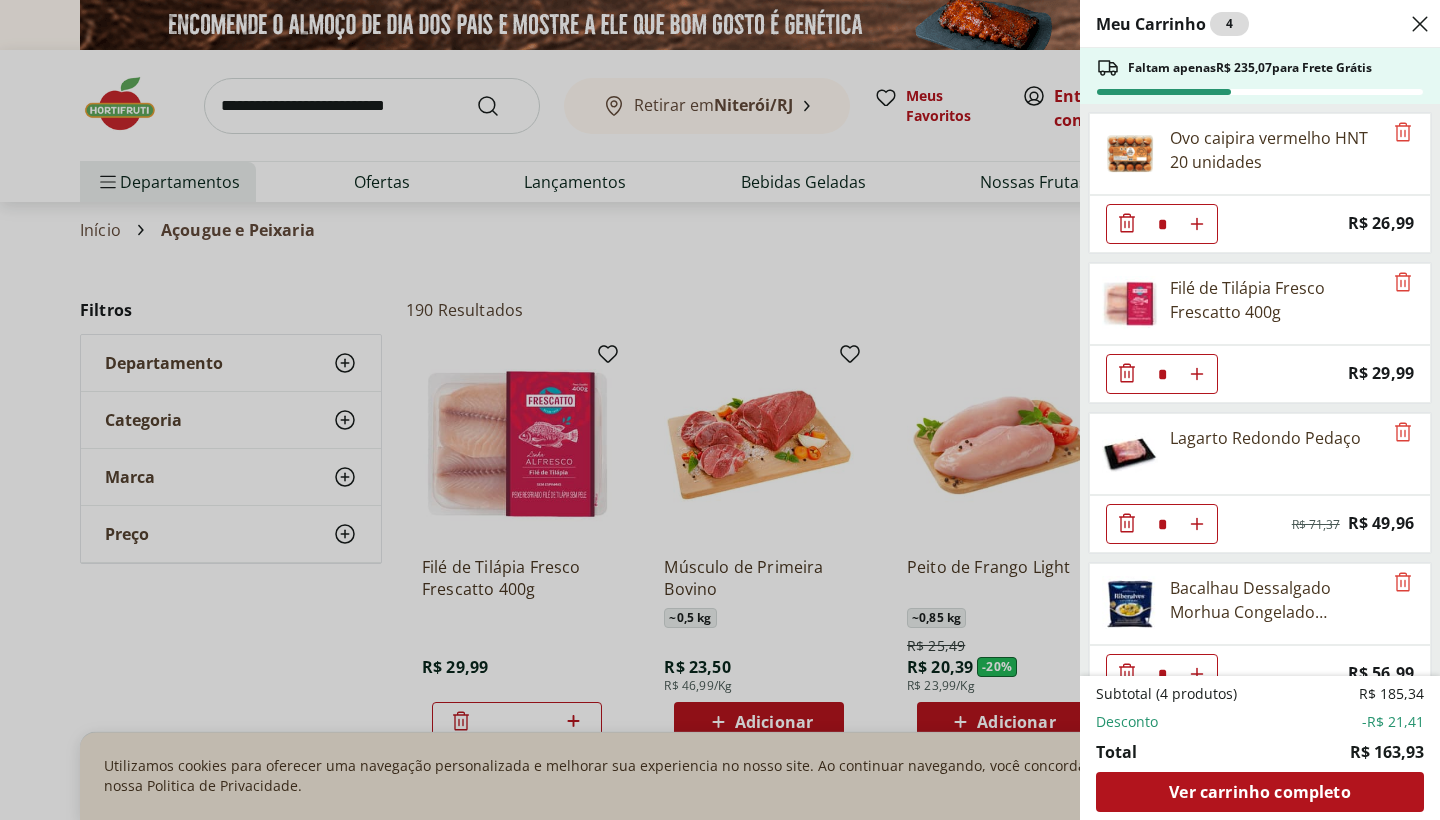 click 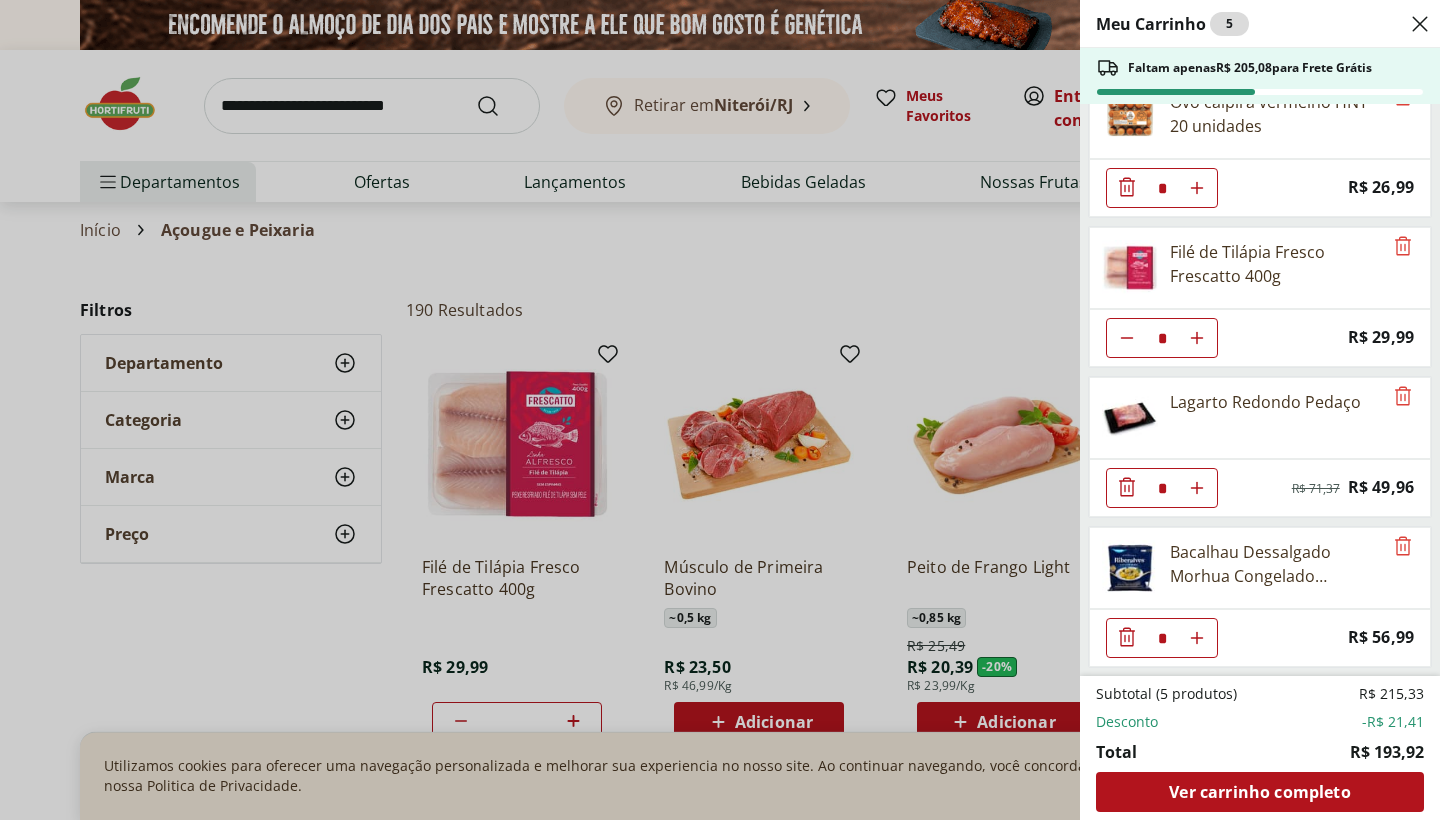 scroll, scrollTop: 36, scrollLeft: 0, axis: vertical 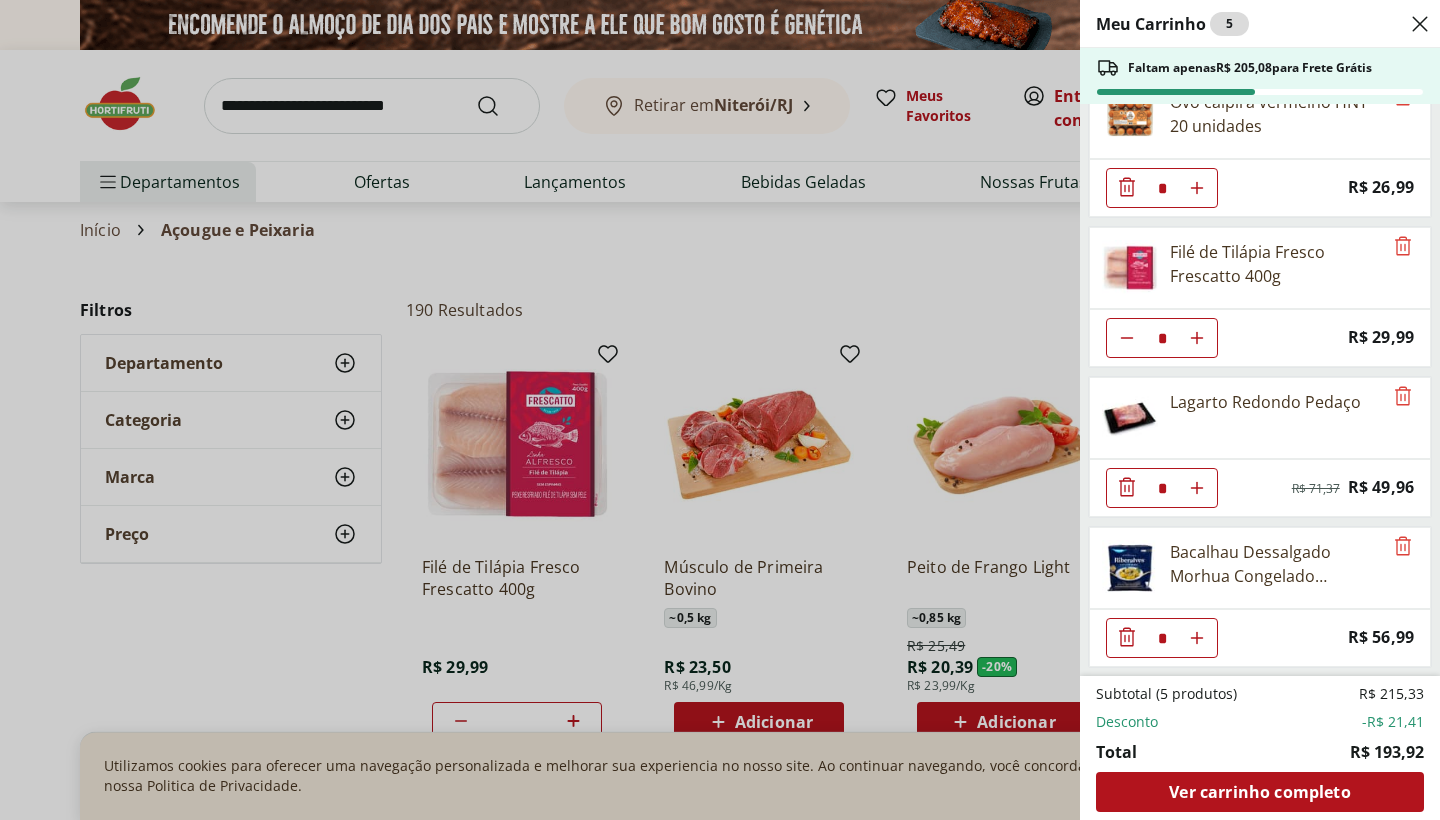 click on "Meu Carrinho 5 Faltam apenas  R$ [PRICE]  para Frete Grátis Ovo caipira vermelho HNT 20 unidades * Price: R$ [PRICE] Filé de Tilápia Fresco Frescatto 400g * Price: R$ [PRICE] Lagarto Redondo Pedaço * Original price: R$ [PRICE] Price: R$ [PRICE] Bacalhau Dessalgado Morhua Congelado Riberalves 400G * Price: R$ [PRICE] Subtotal (5 produtos) R$ [PRICE] Desconto -R$ [PRICE] Total R$ [PRICE] Ver carrinho completo" at bounding box center (720, 410) 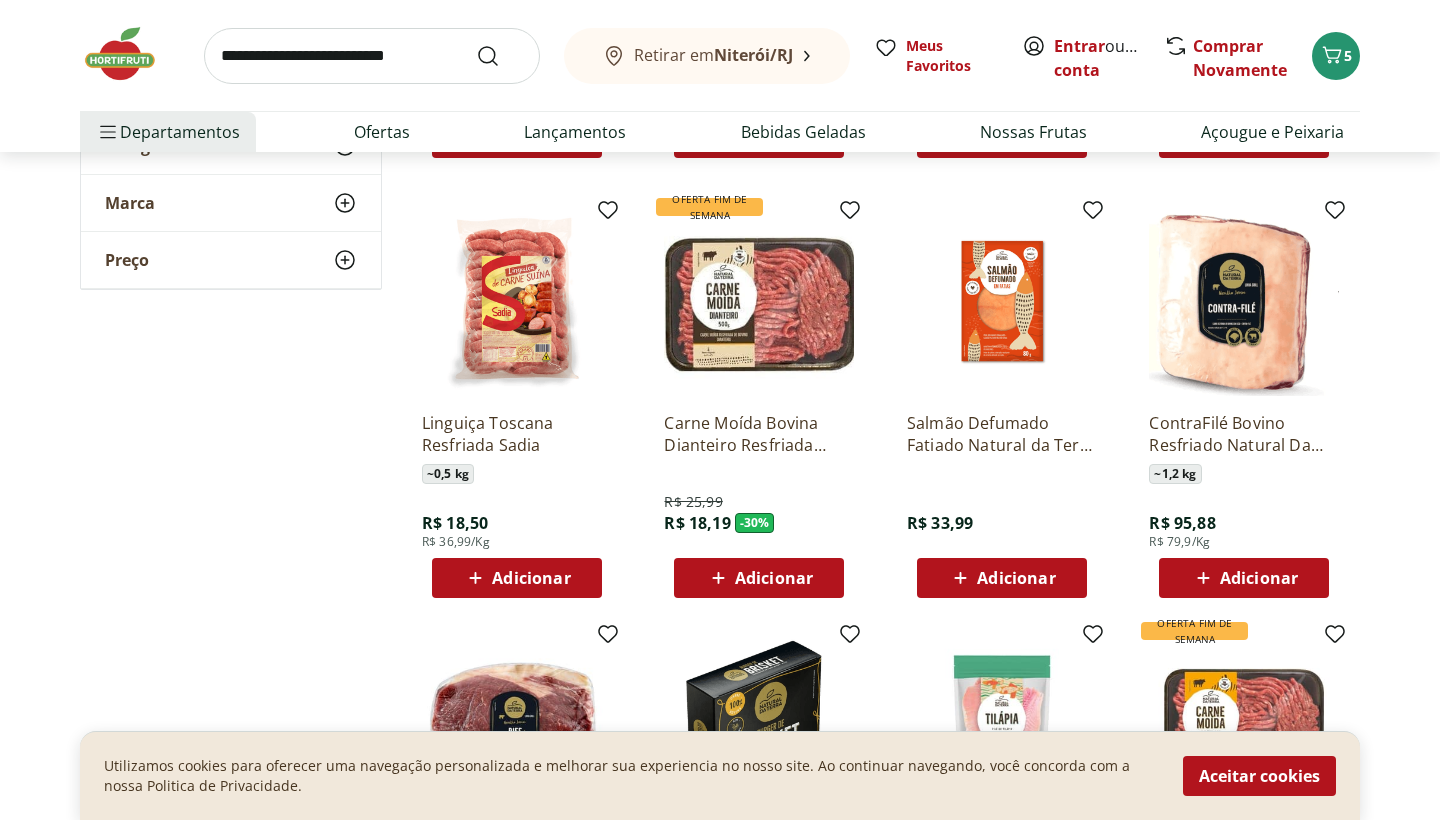 scroll, scrollTop: 1031, scrollLeft: 0, axis: vertical 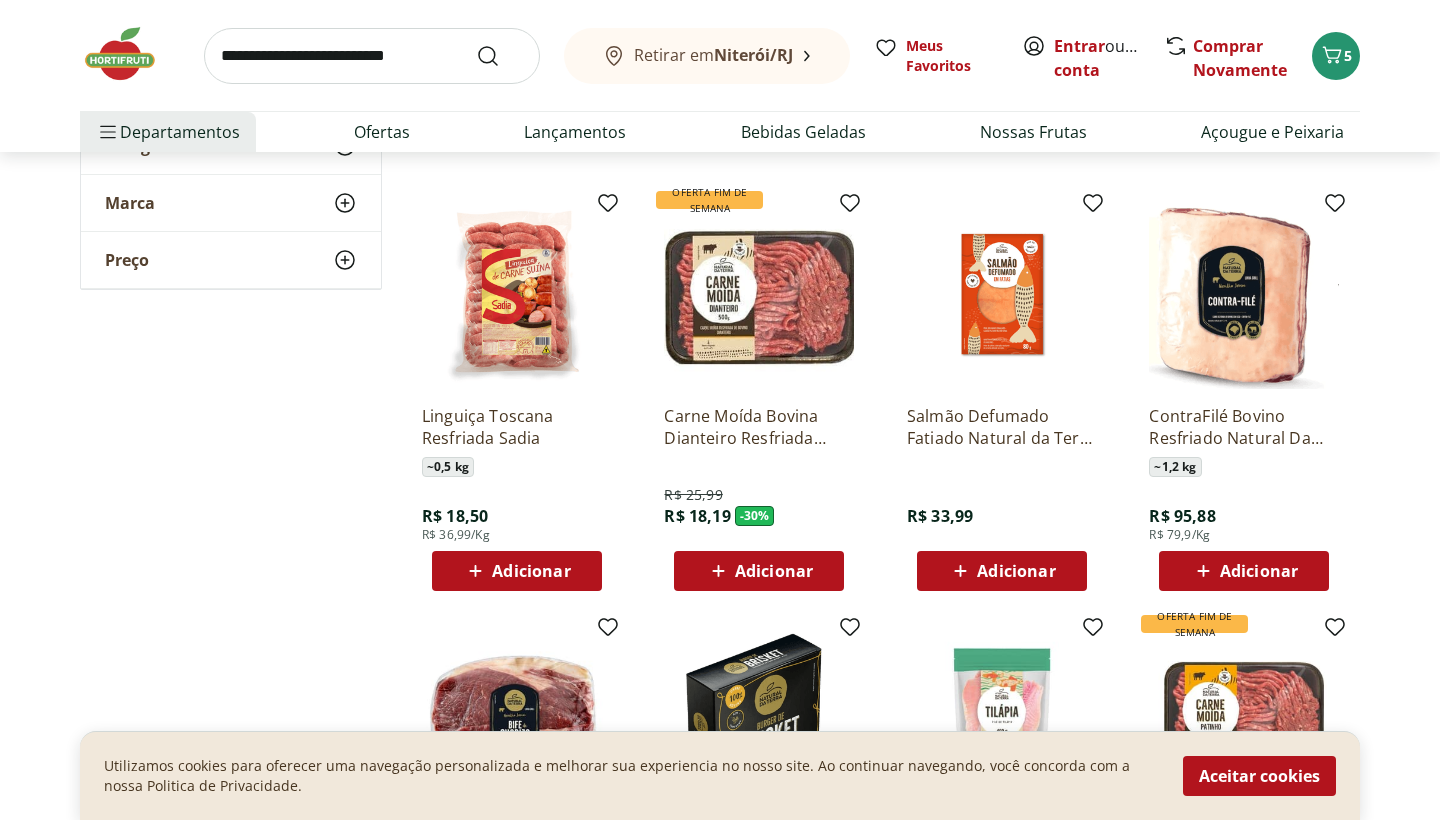click on "Adicionar" at bounding box center (759, 571) 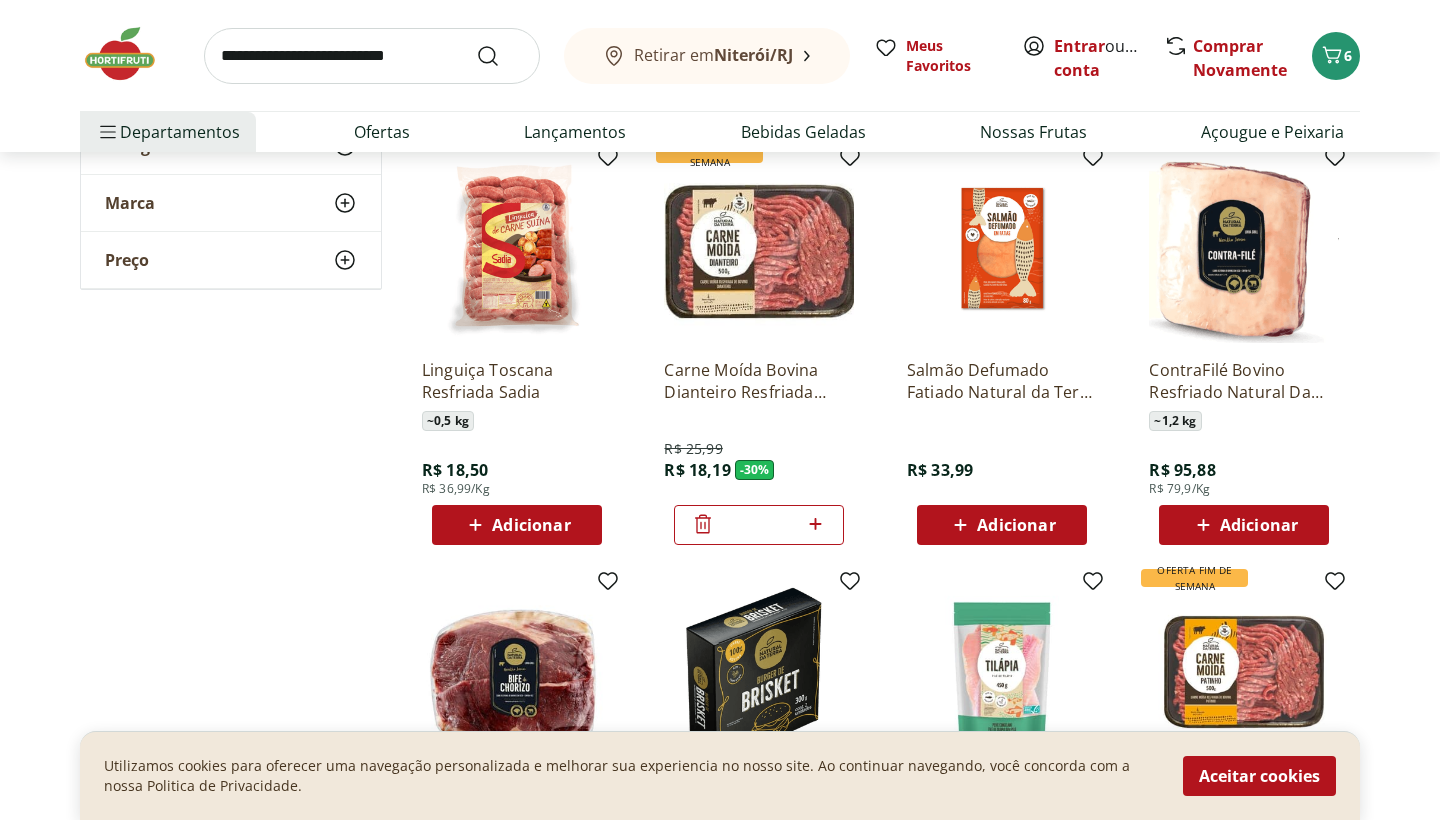 scroll, scrollTop: 1068, scrollLeft: 0, axis: vertical 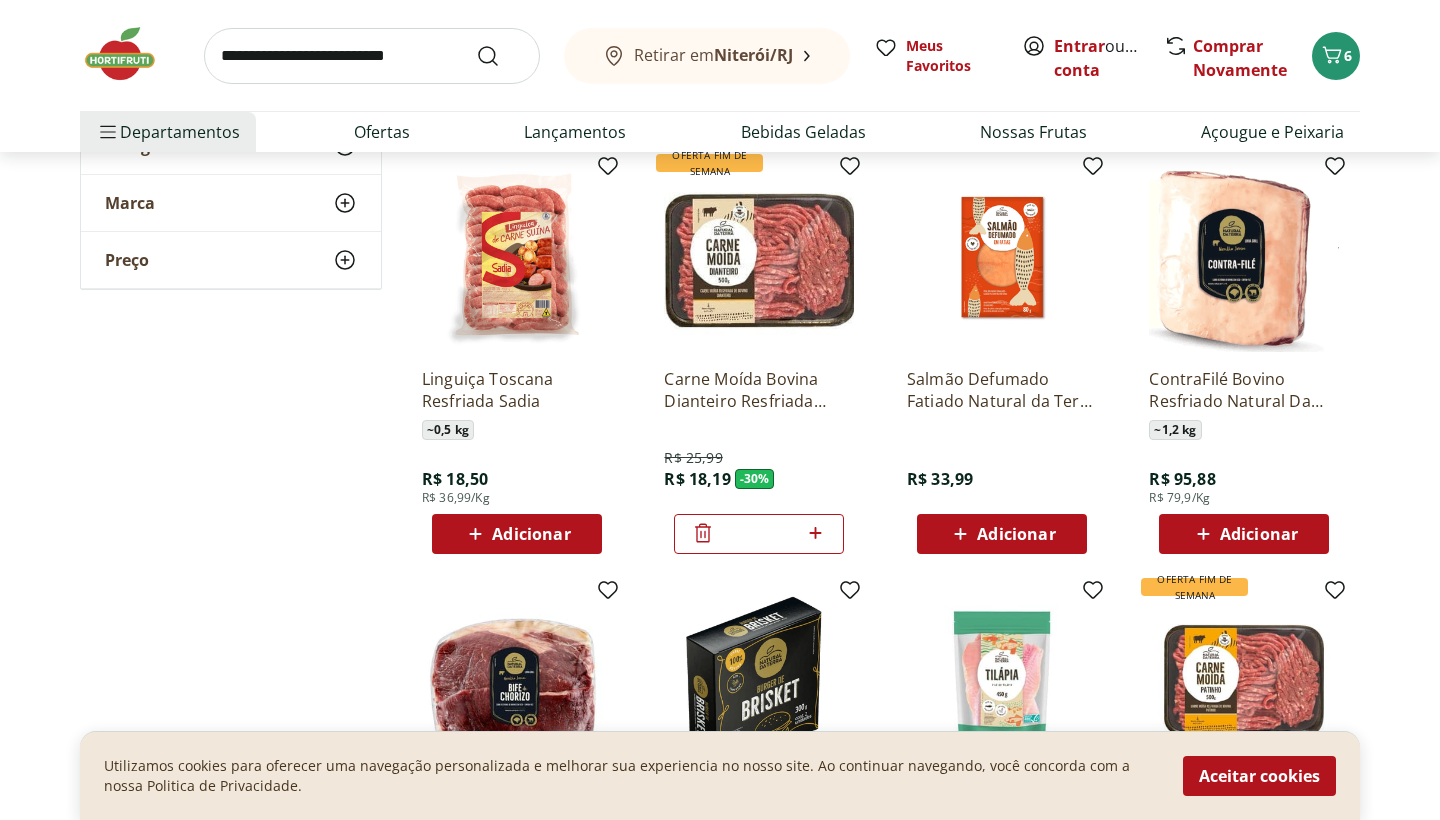 click 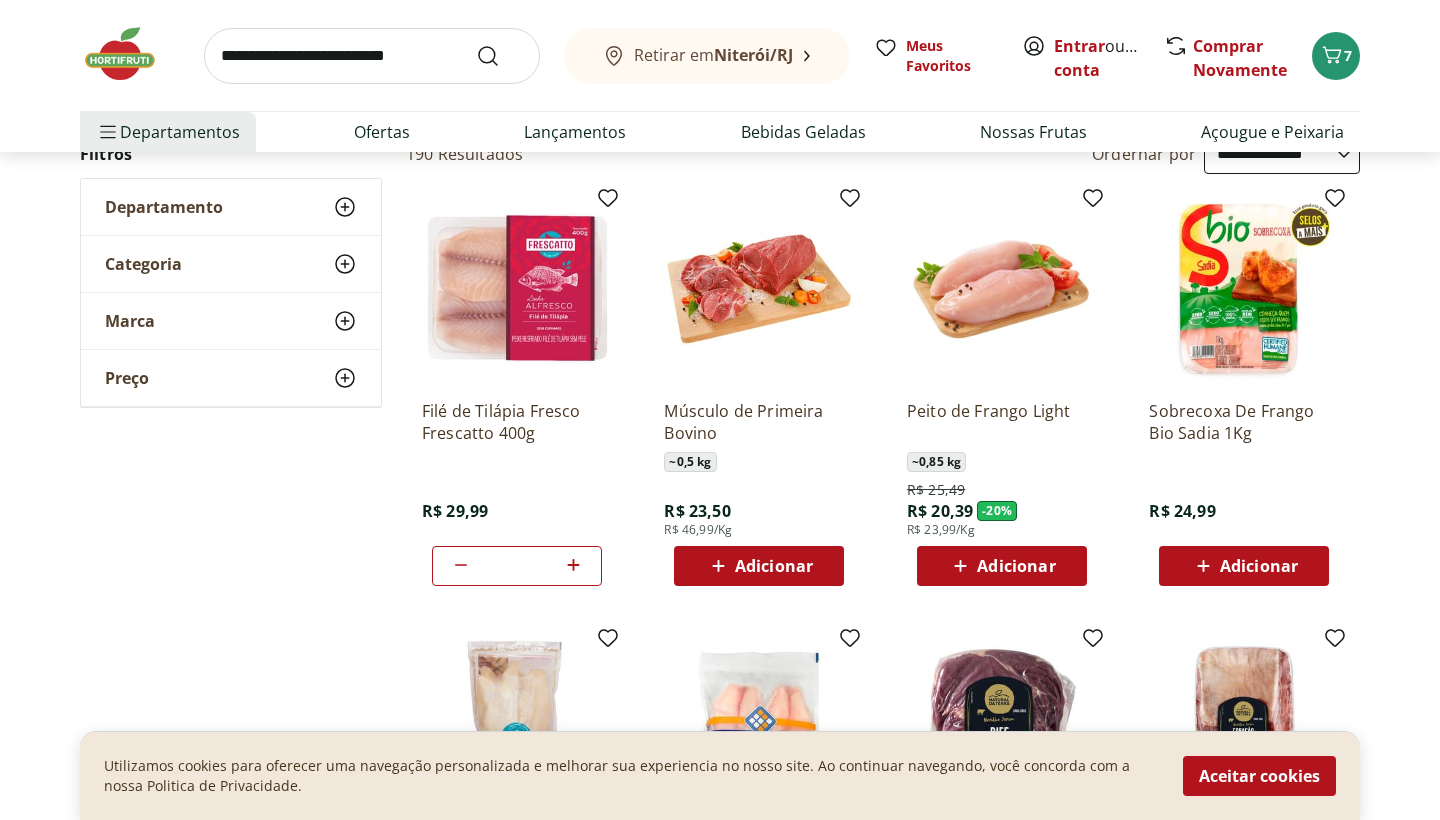 scroll, scrollTop: 155, scrollLeft: 0, axis: vertical 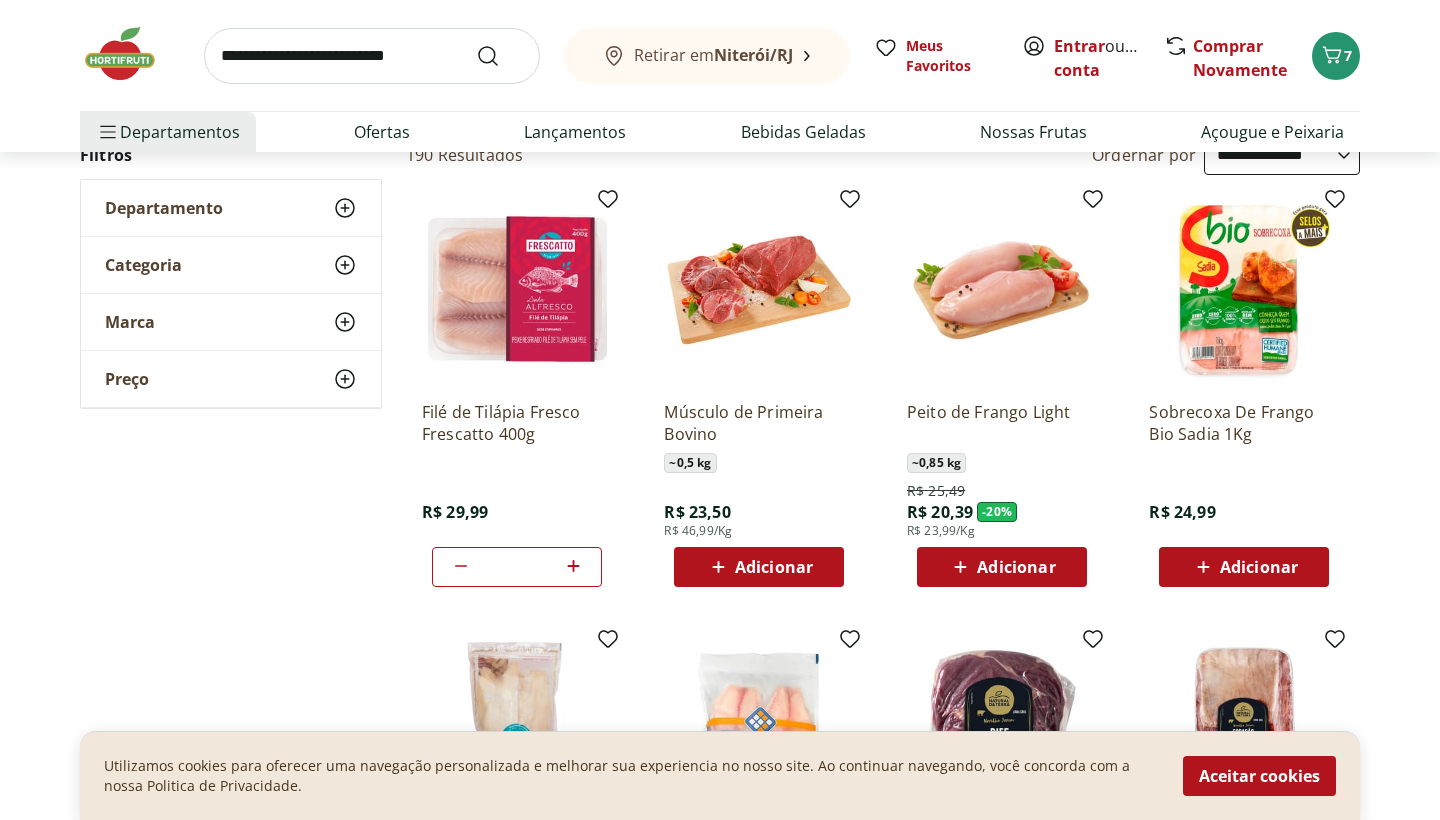 click at bounding box center (372, 56) 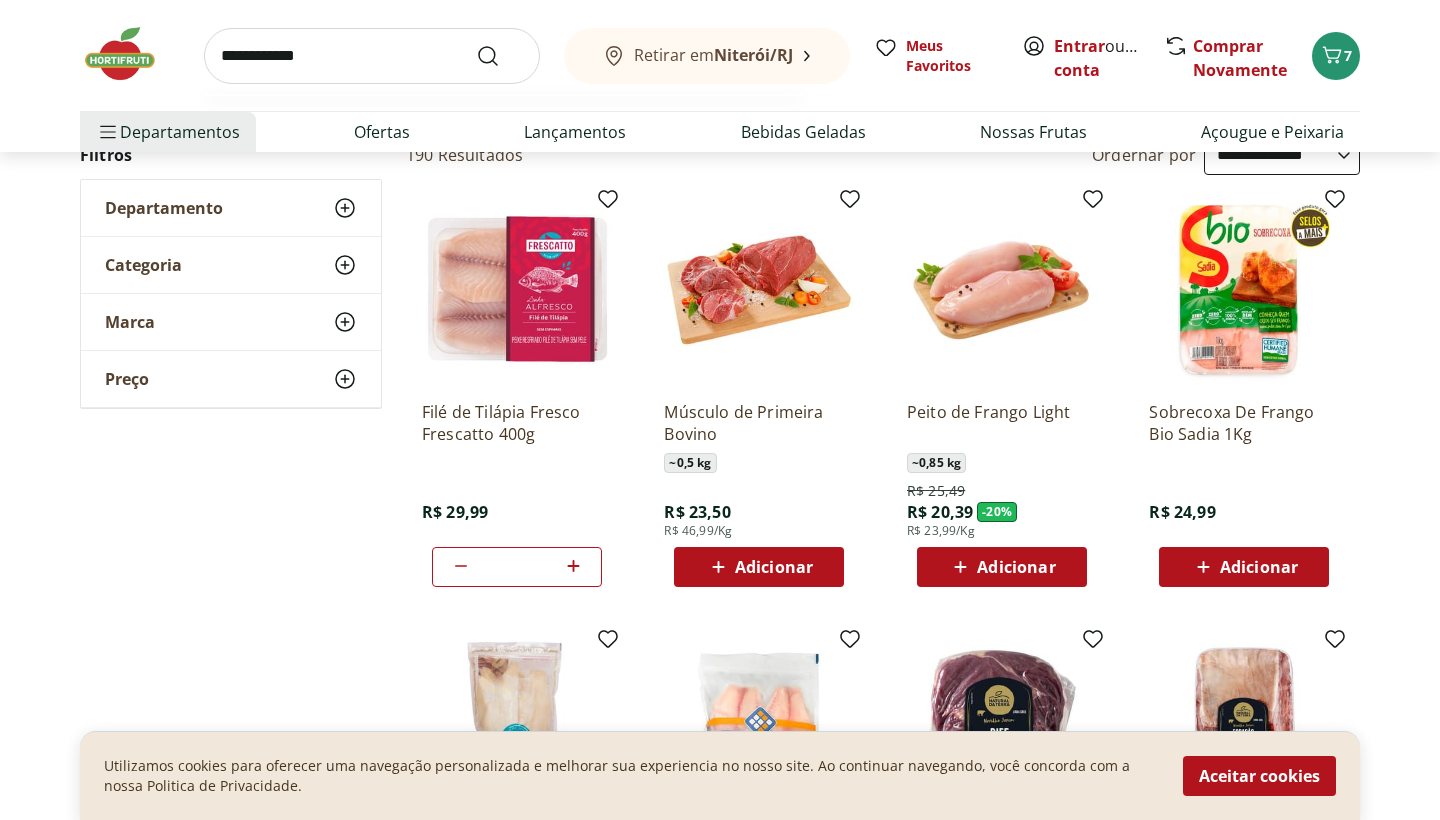 type on "**********" 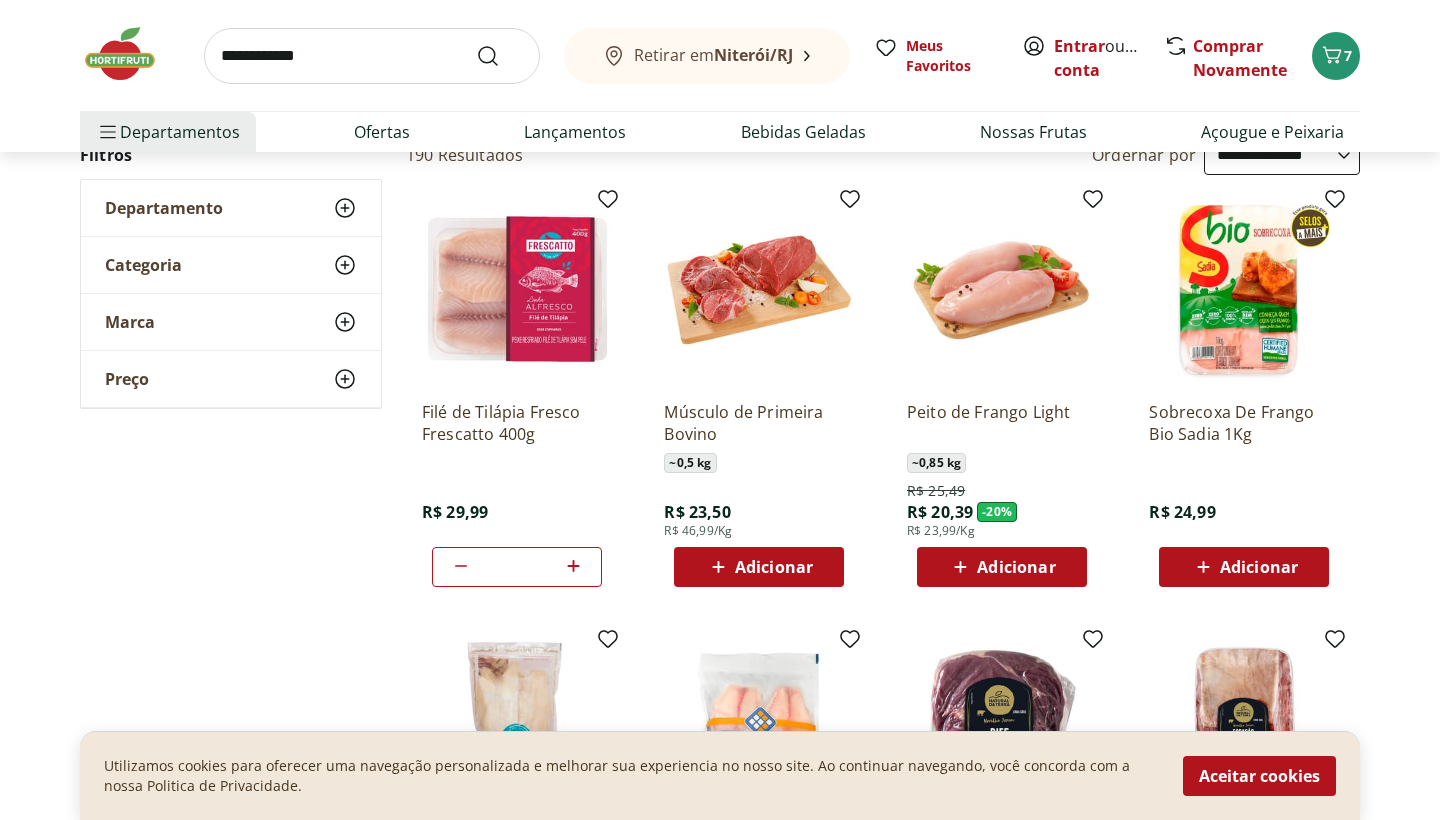 scroll, scrollTop: 0, scrollLeft: 0, axis: both 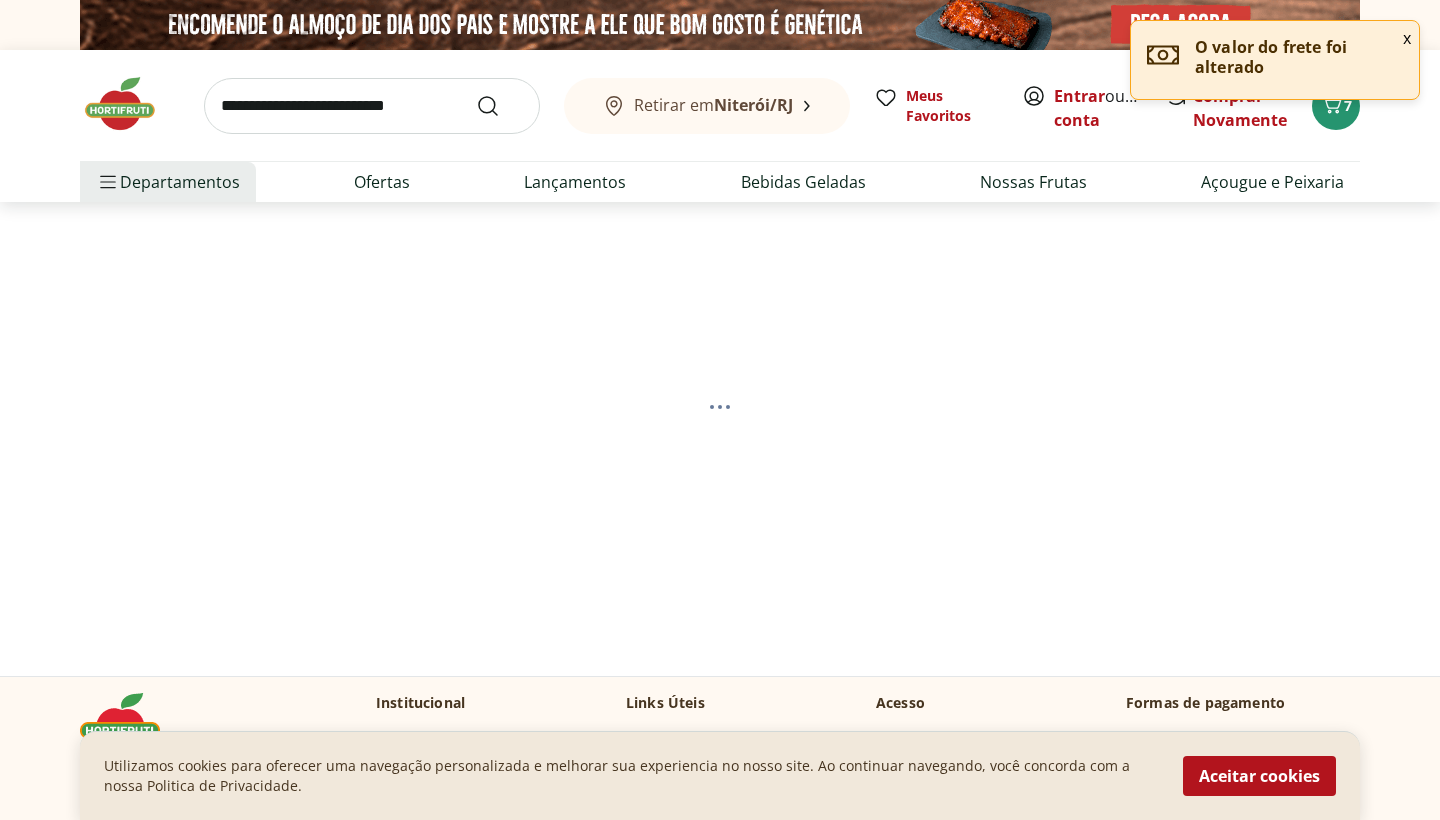 select on "**********" 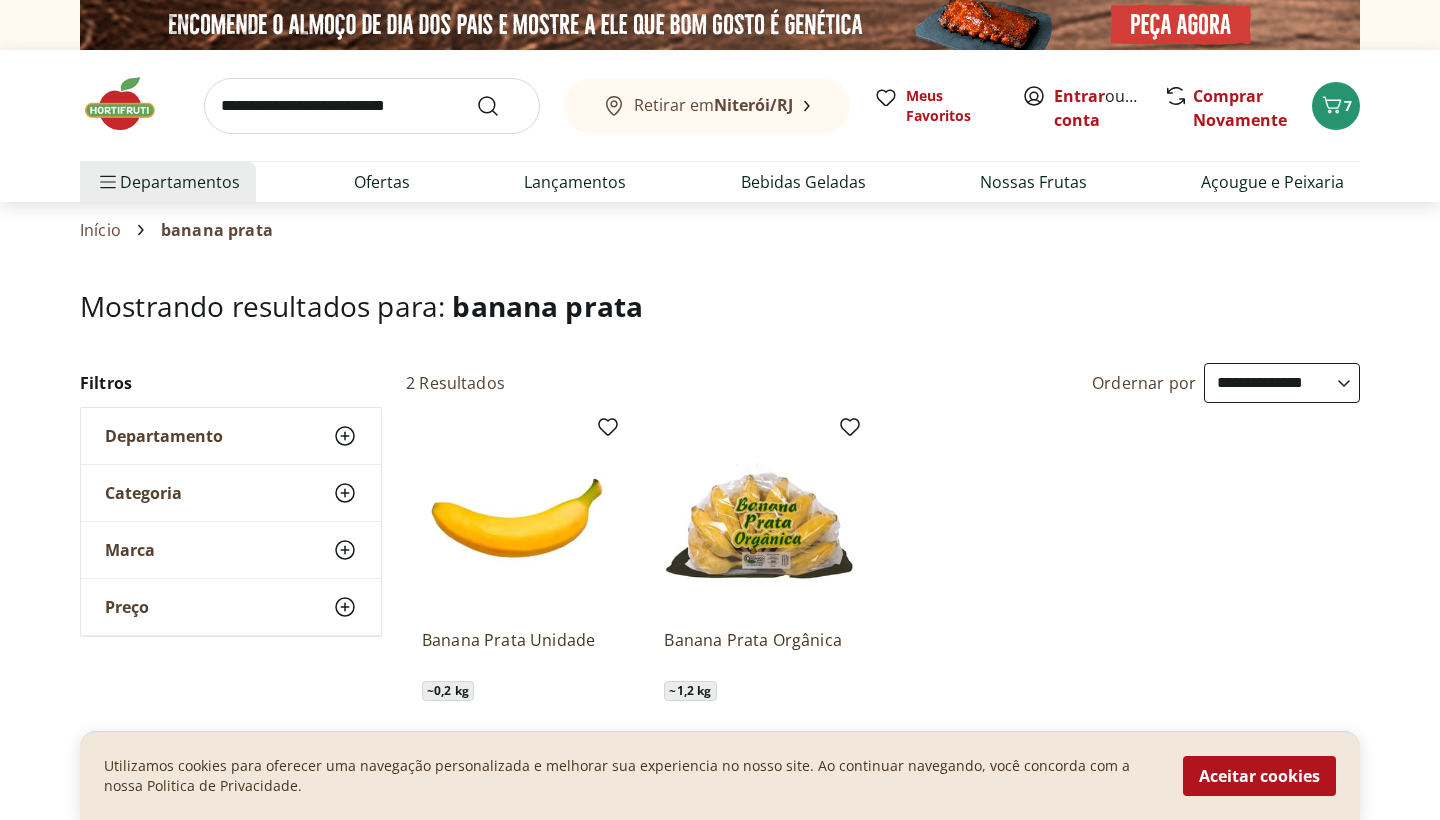 scroll, scrollTop: 0, scrollLeft: 0, axis: both 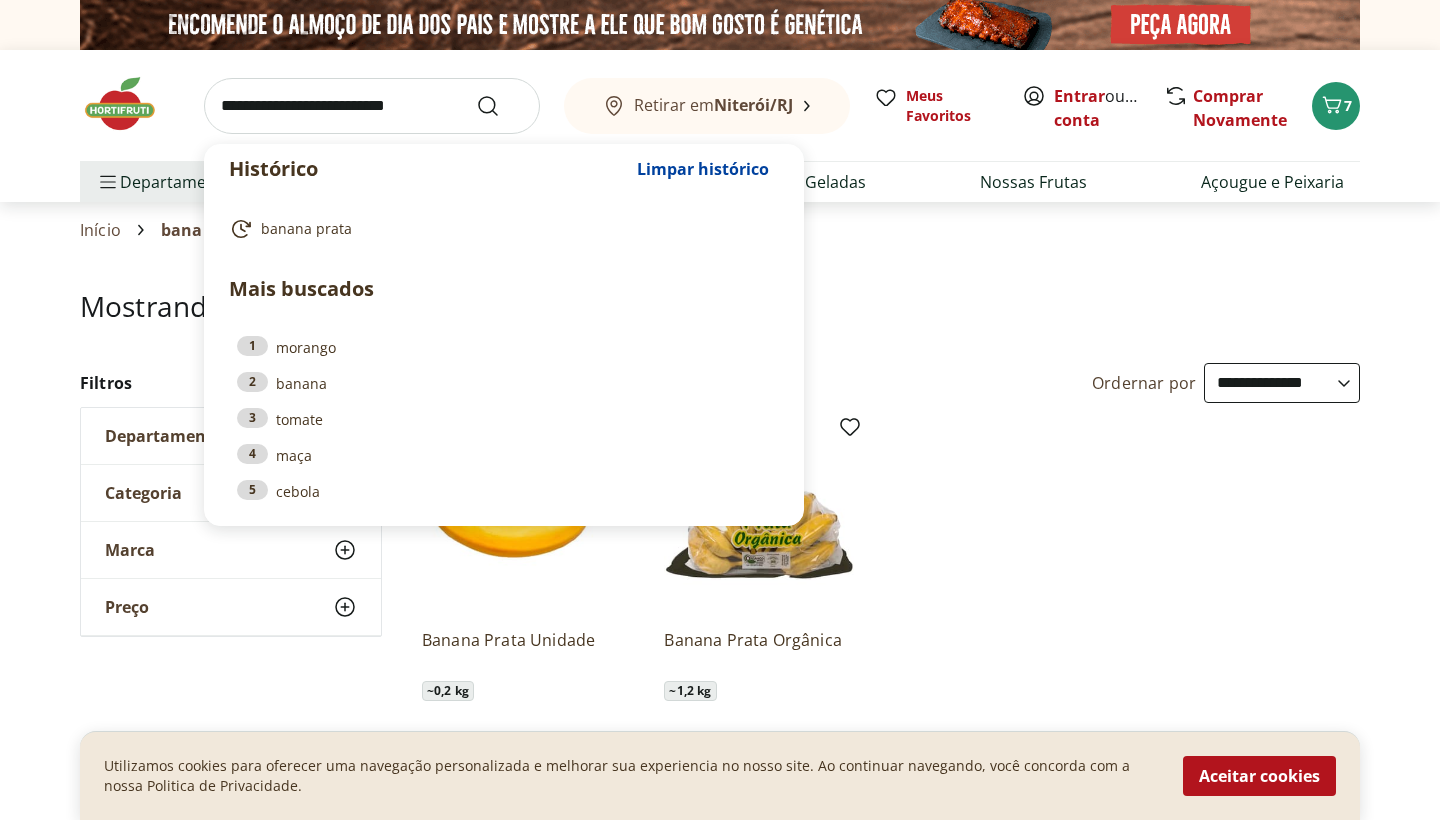 click on "Banana Prata Unidade ~ 0,2 kg R$ [PRICE] R$ [PRICE]/Kg Adicionar Banana Prata Orgânica ~ 1,2 kg R$ [PRICE] R$ [PRICE]/Kg Adicionar" at bounding box center [883, 619] 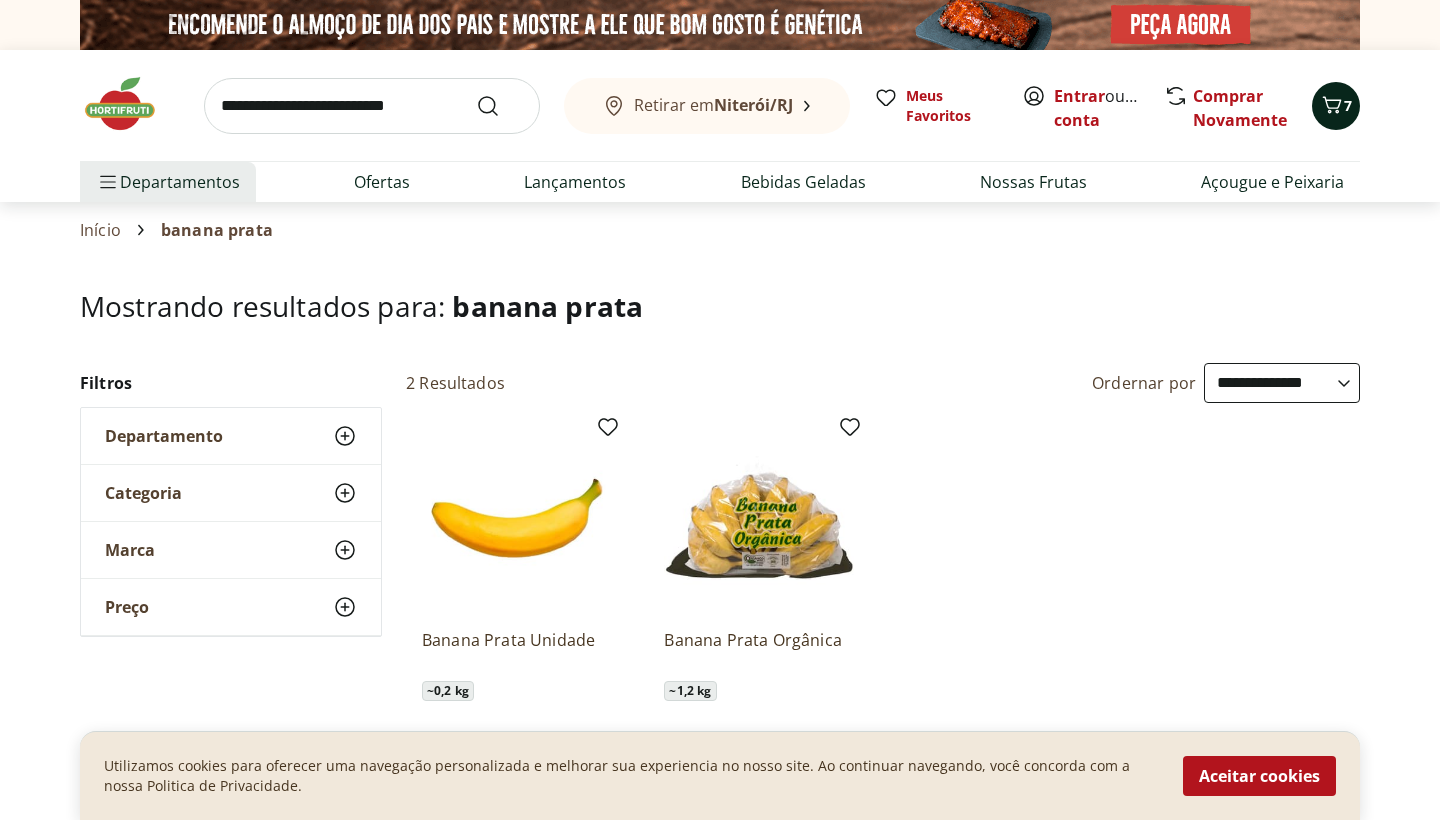 click 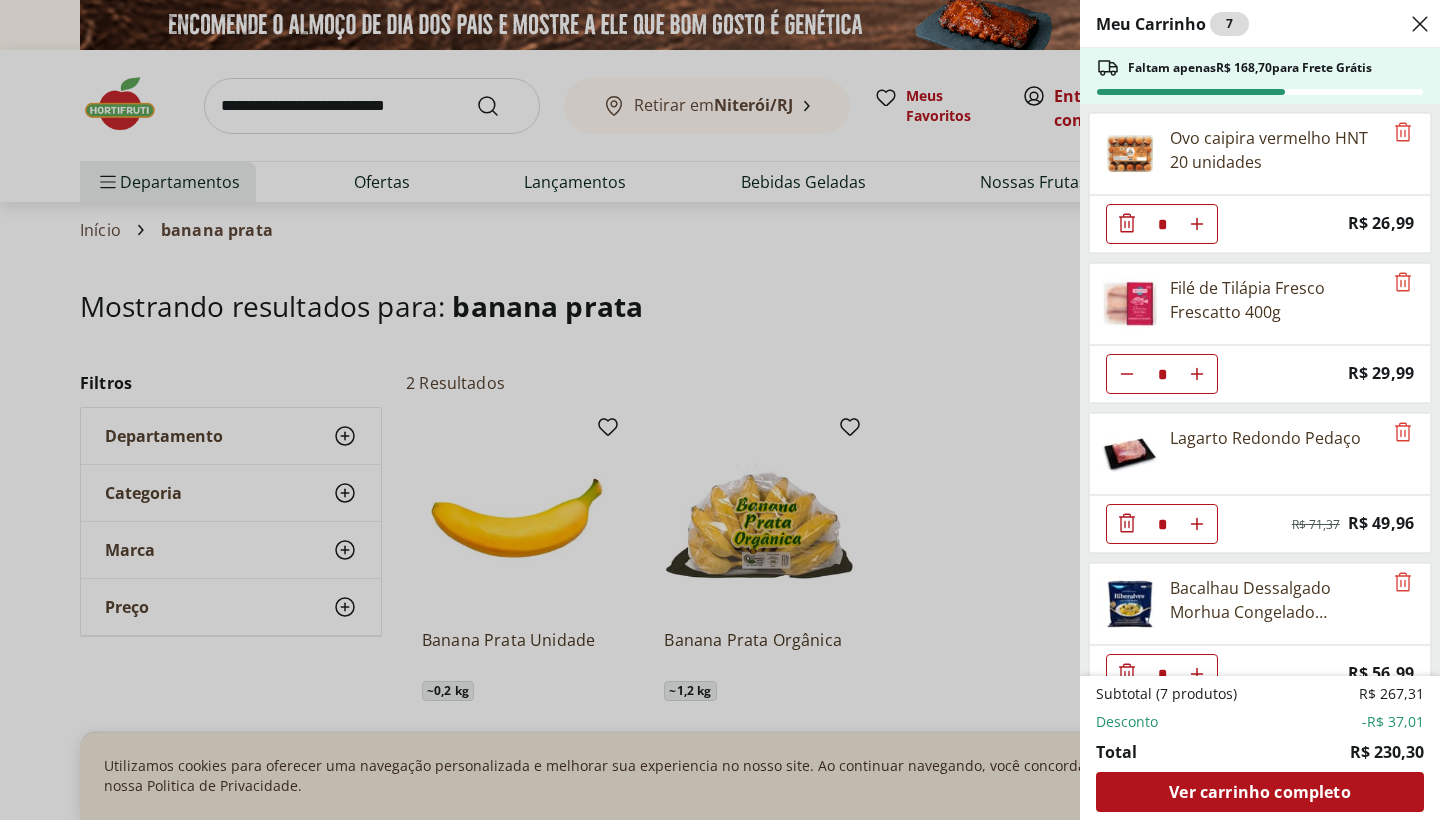scroll, scrollTop: 0, scrollLeft: 0, axis: both 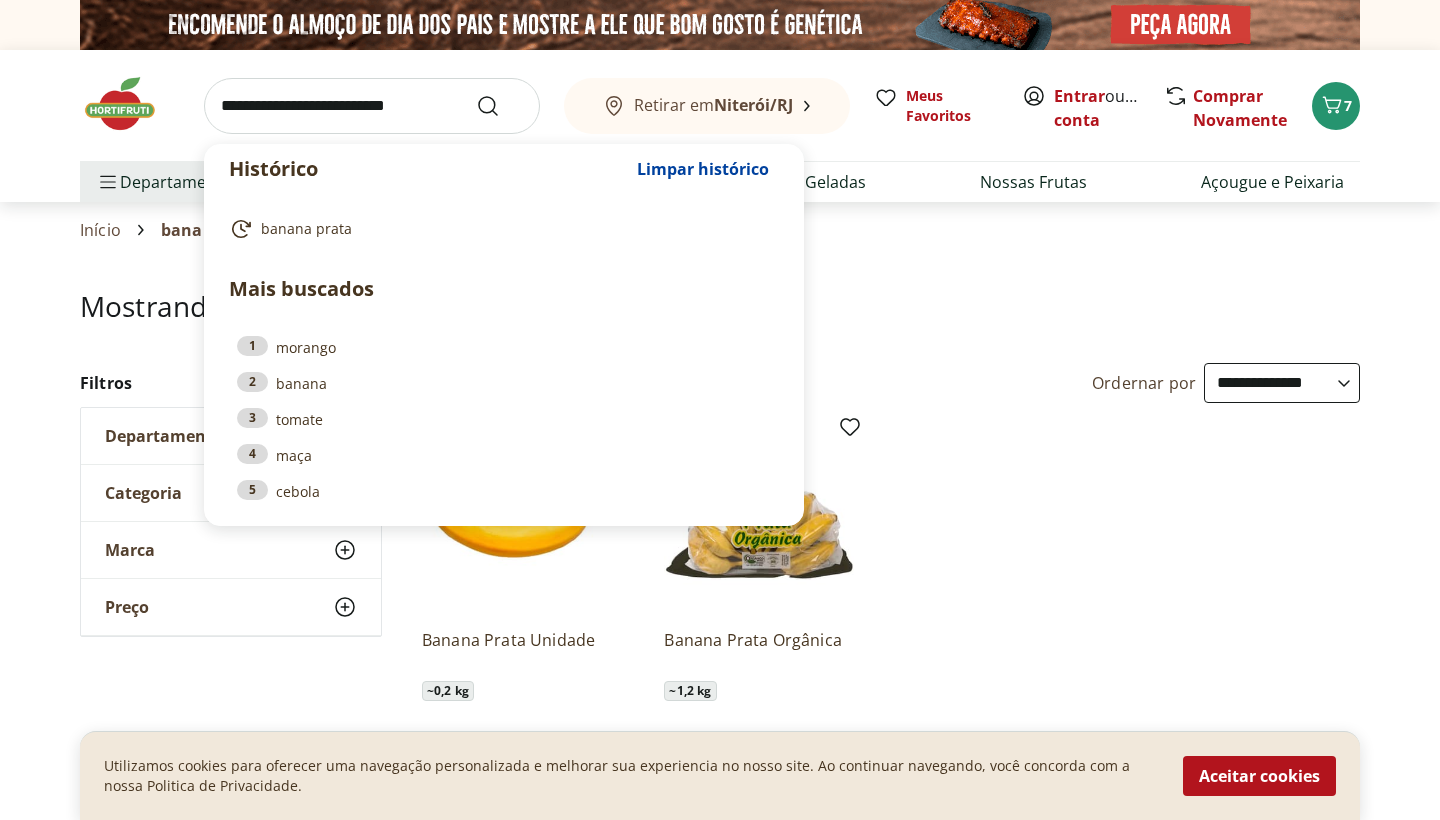 click at bounding box center (372, 106) 